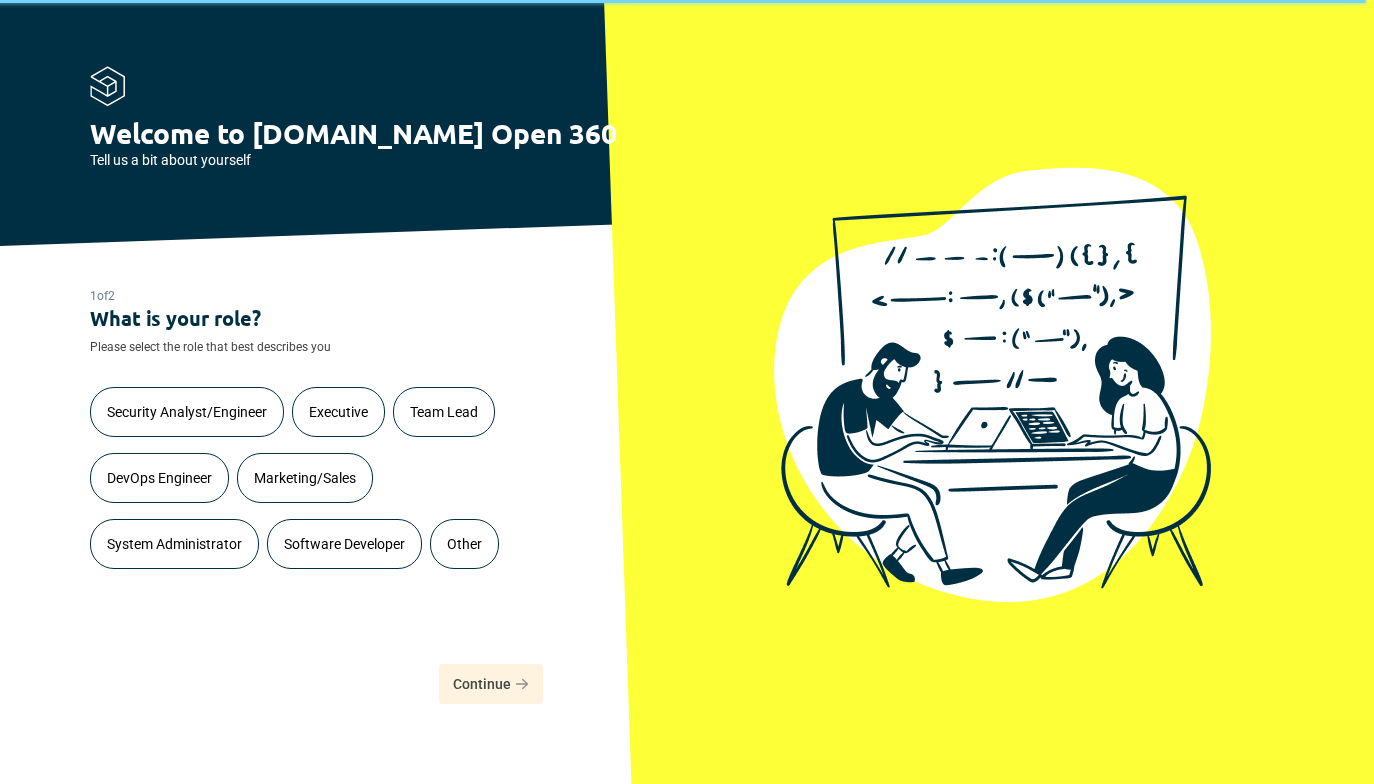 scroll, scrollTop: 0, scrollLeft: 0, axis: both 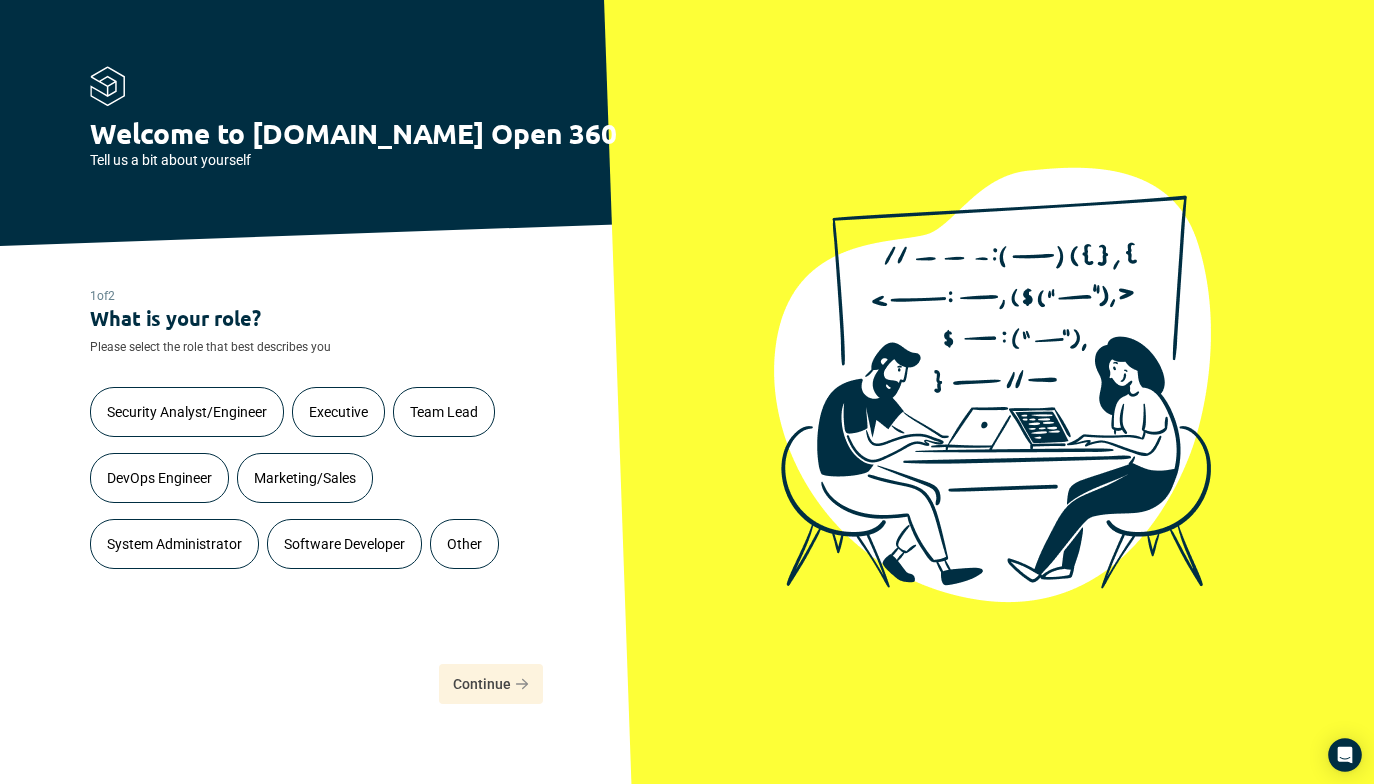 click on "Software Developer" at bounding box center [344, 544] 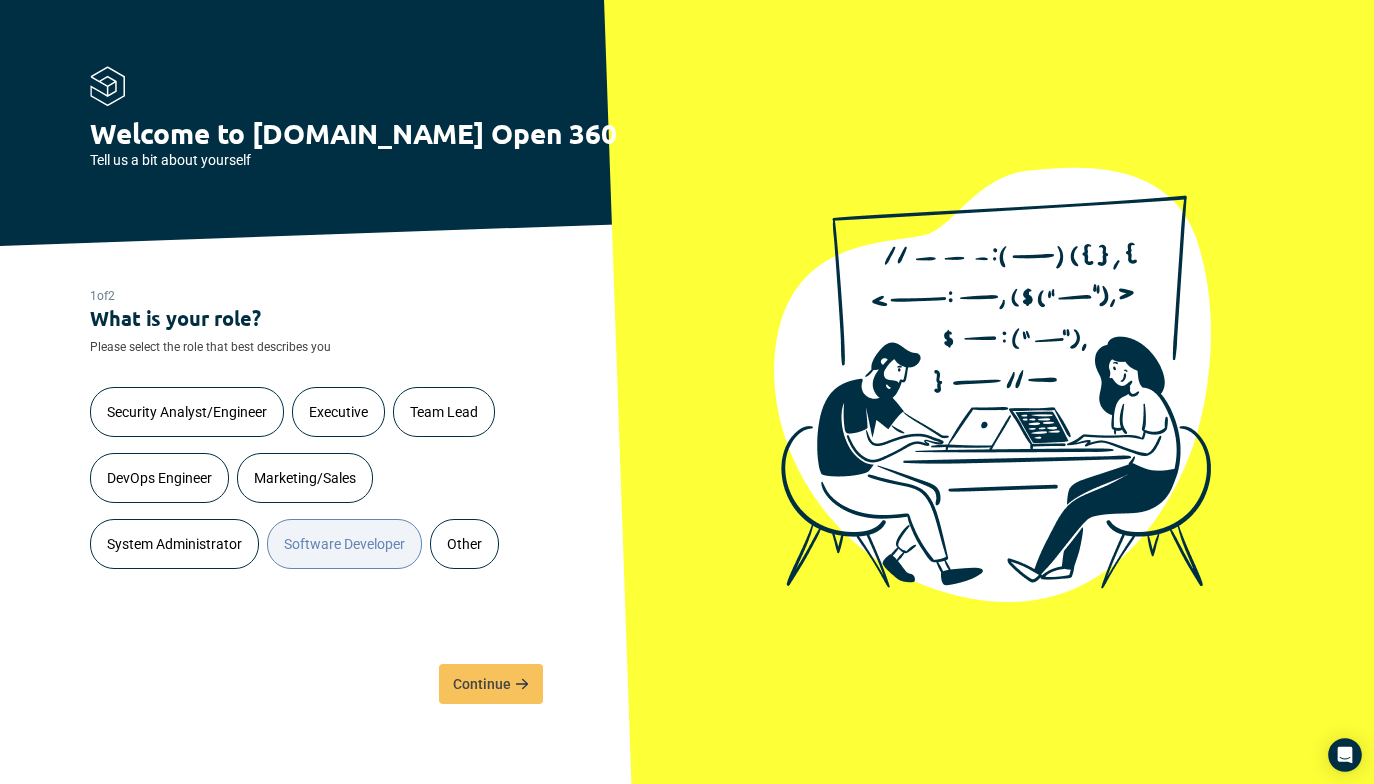 click on "DevOps Engineer" at bounding box center [159, 478] 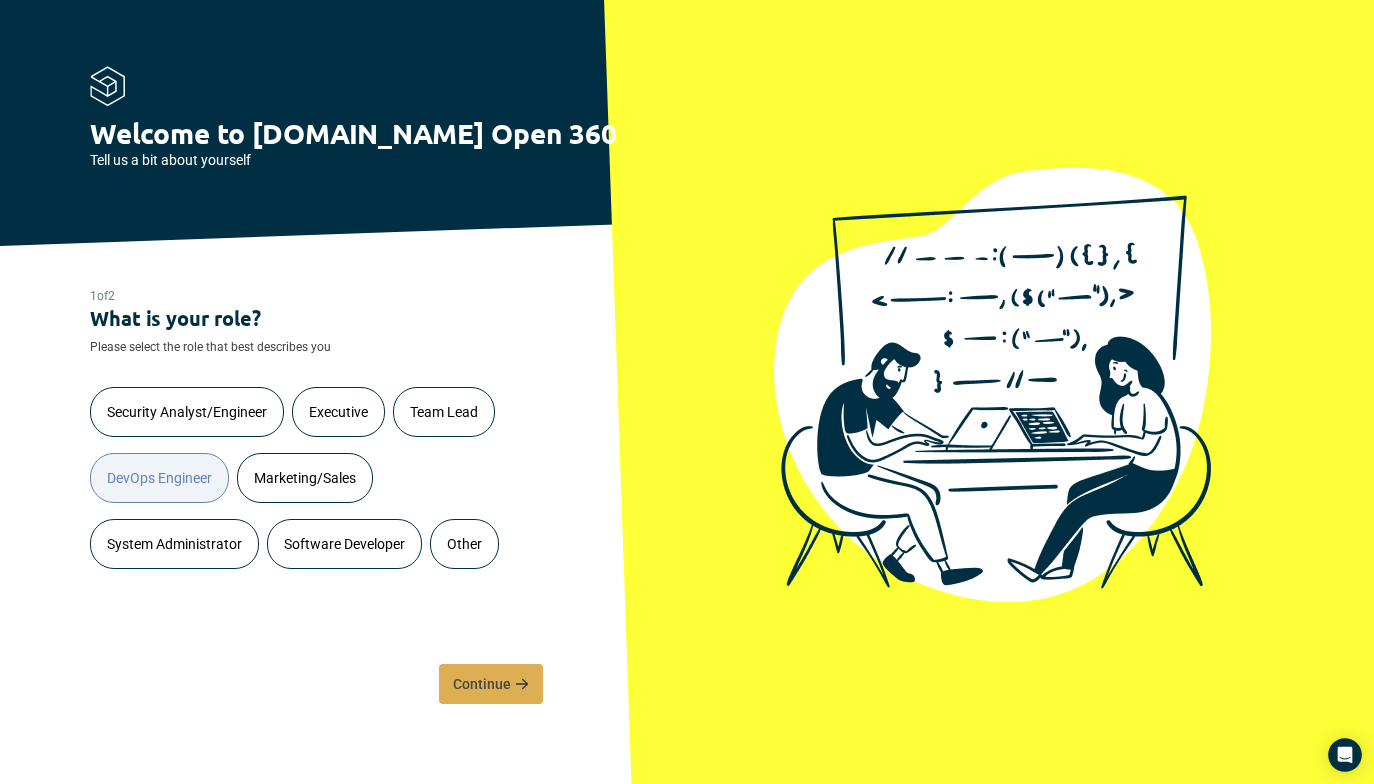 click on "Continue" at bounding box center (482, 684) 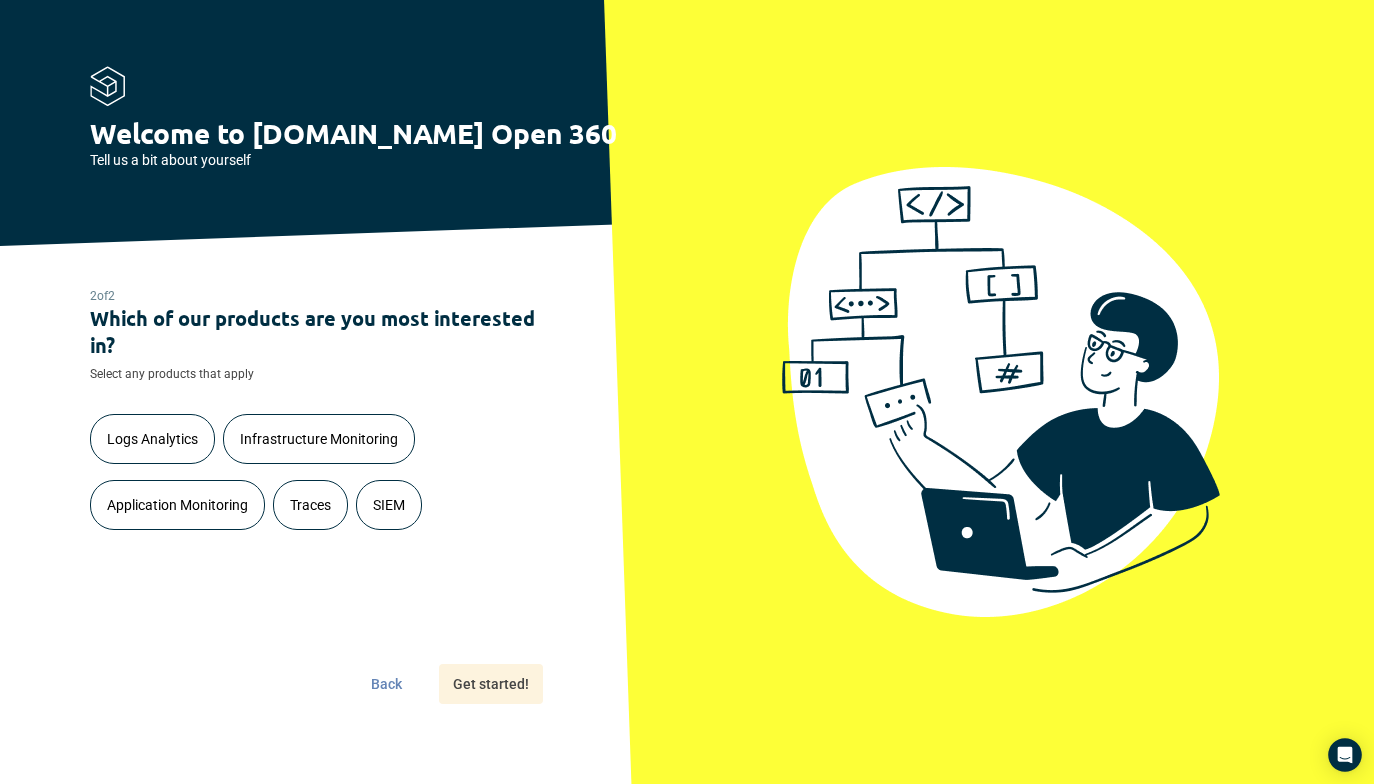 click on "Logs Analytics Infrastructure Monitoring Application Monitoring Traces SIEM" at bounding box center [316, 476] 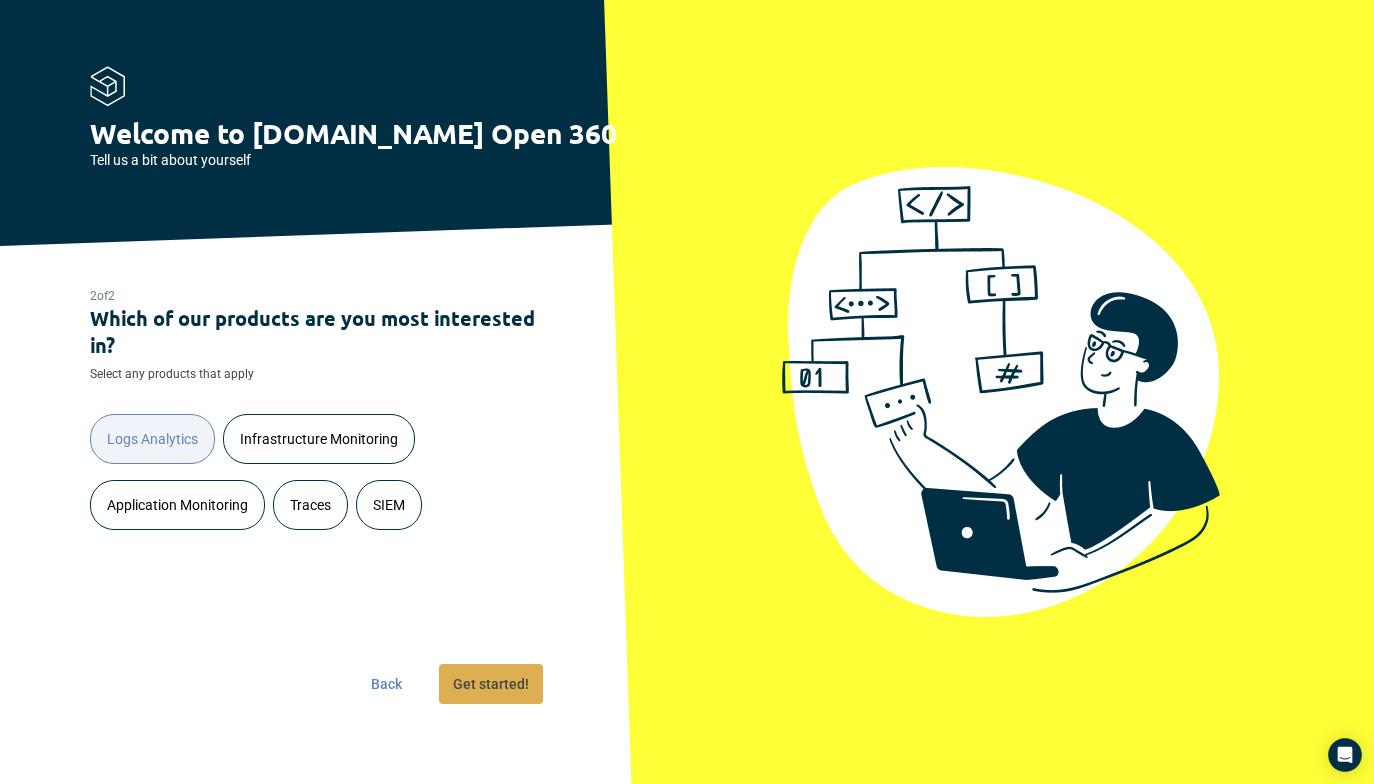 click on "Get started!" at bounding box center (491, 684) 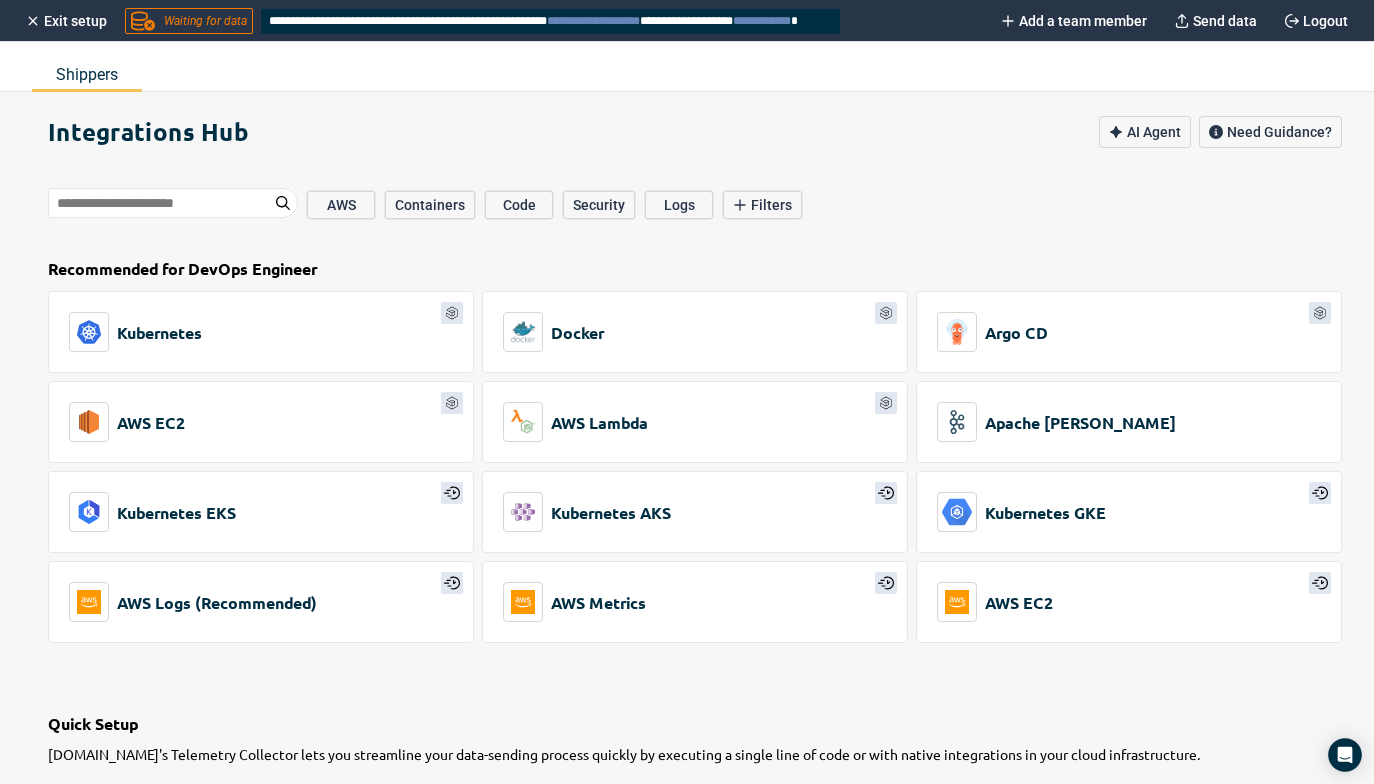 click on "Waiting for data" at bounding box center [205, 21] 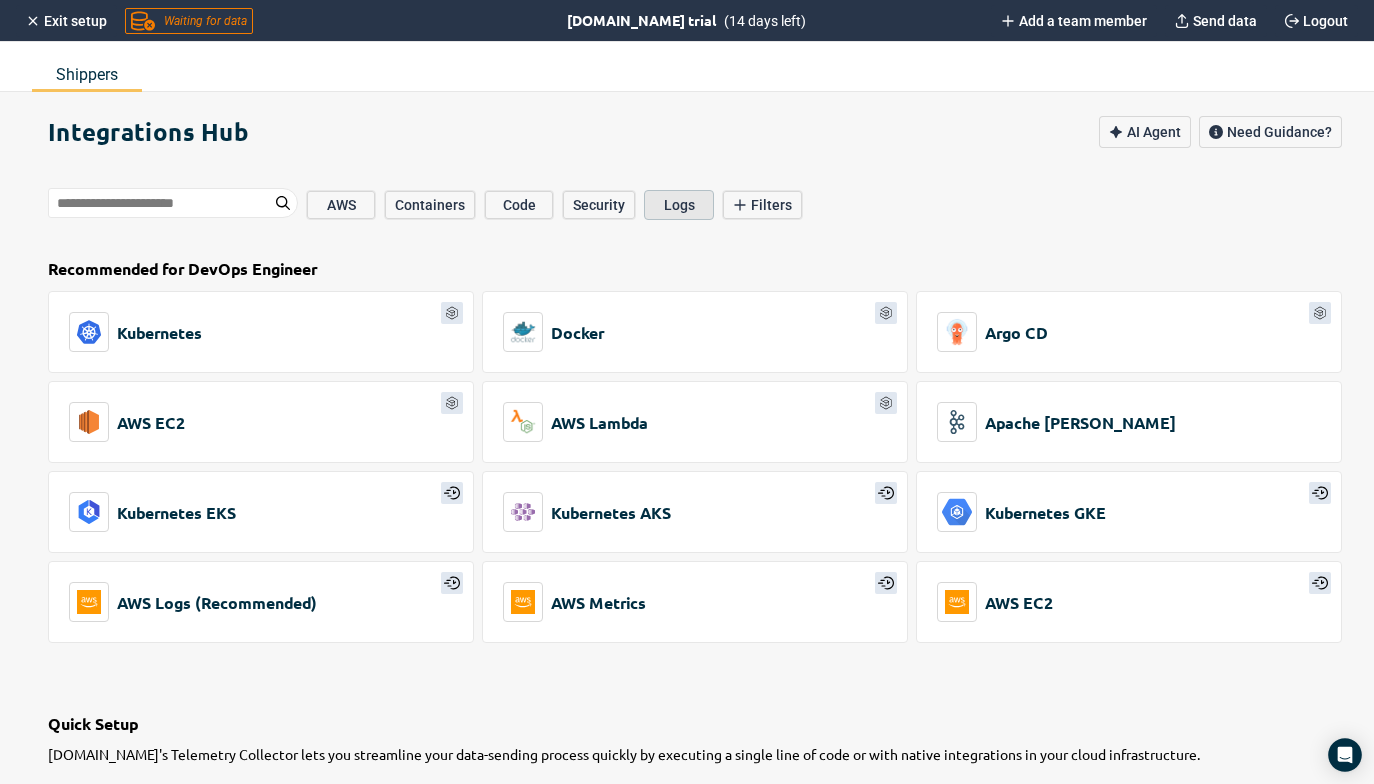 click on "Logs" at bounding box center (679, 205) 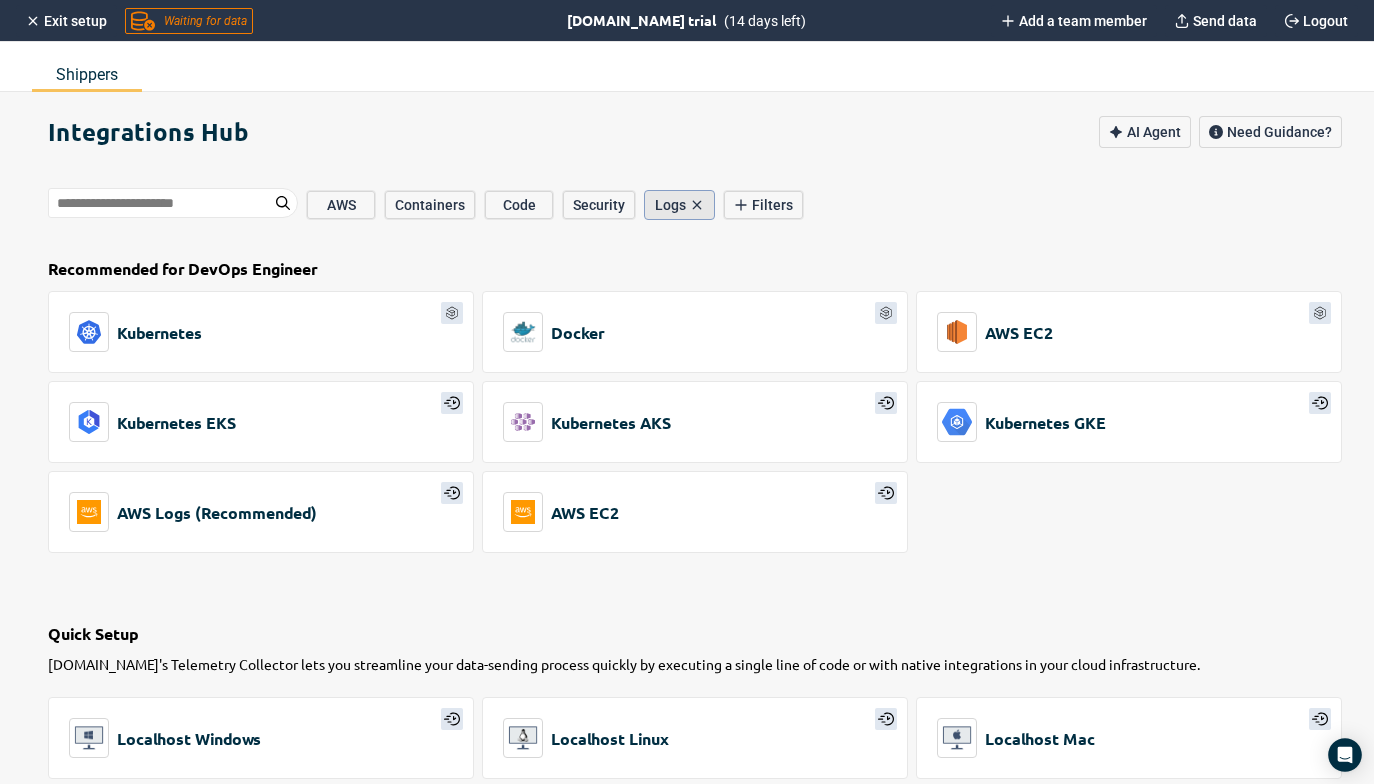 type on "*" 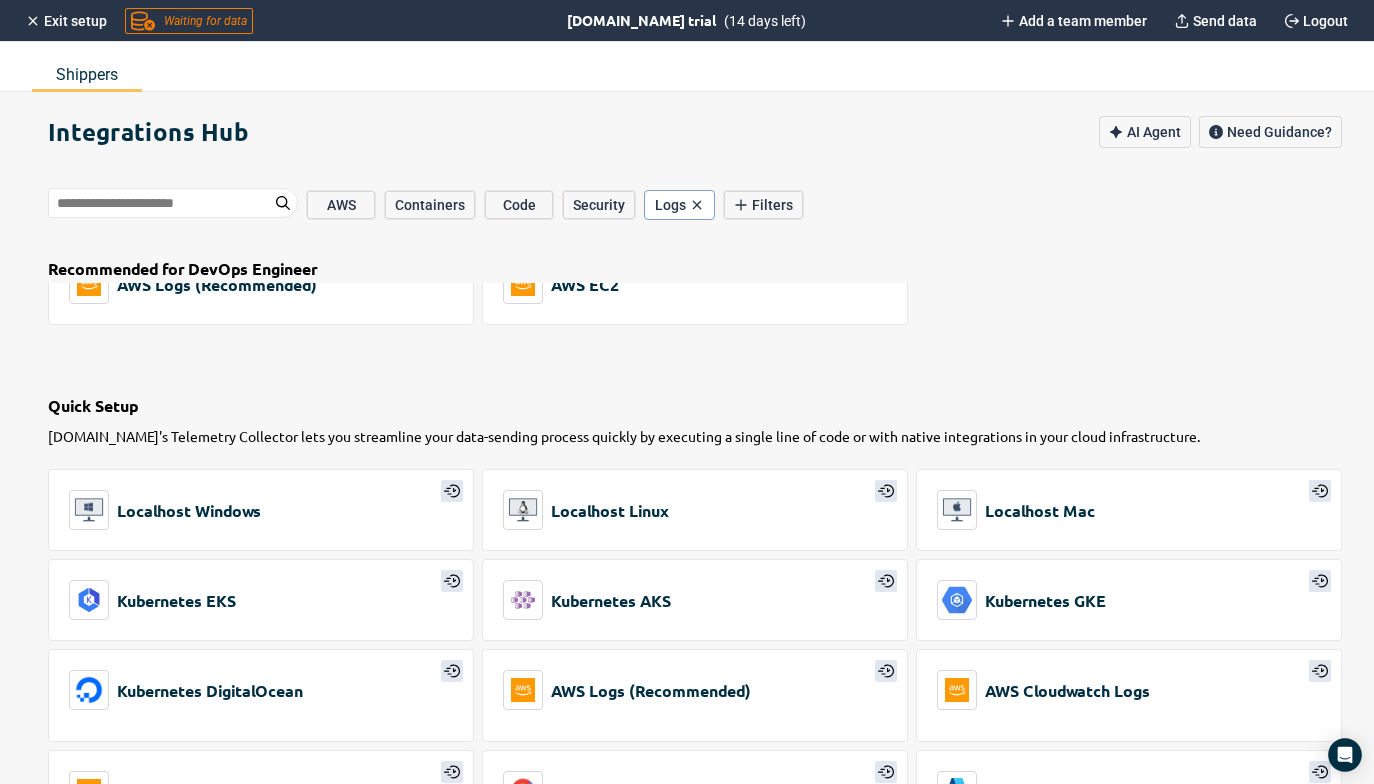 scroll, scrollTop: 0, scrollLeft: 0, axis: both 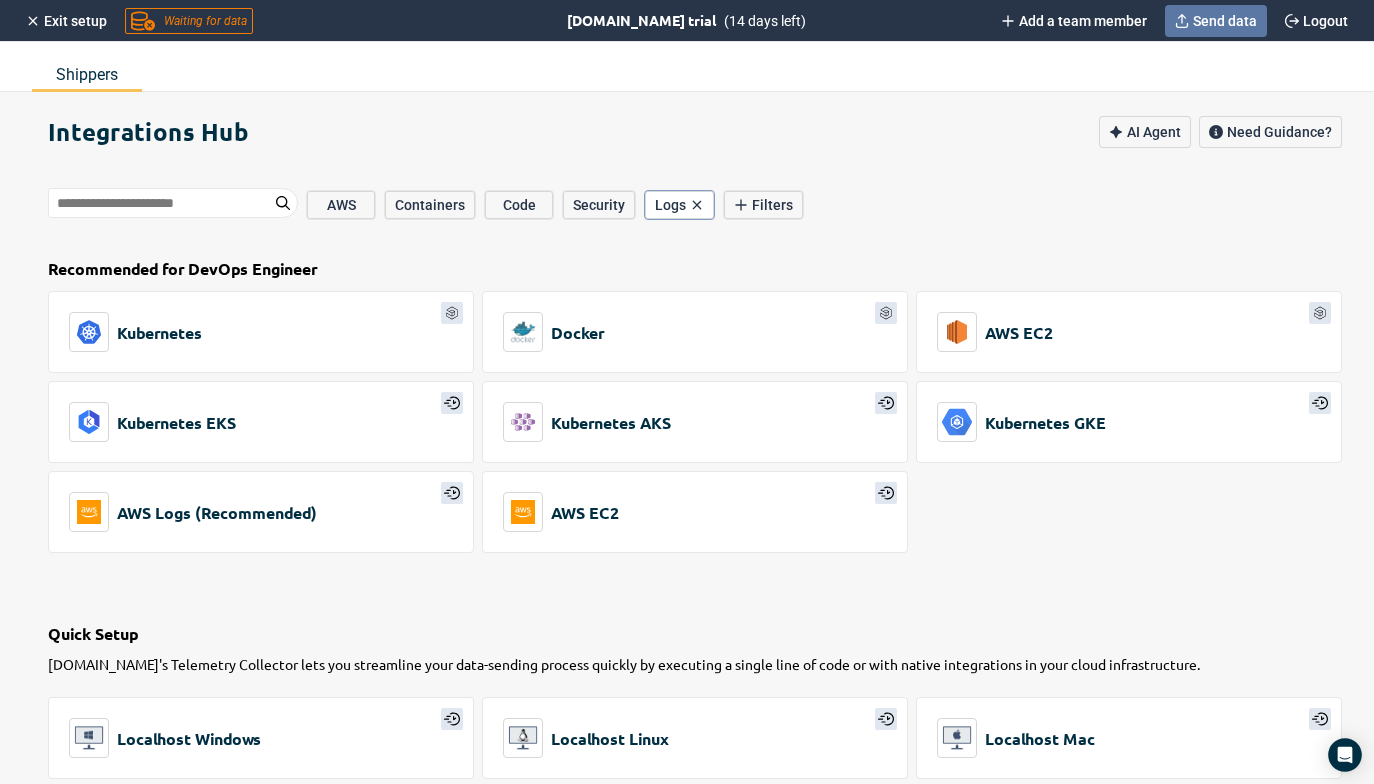 click on "Send data" at bounding box center [1225, 21] 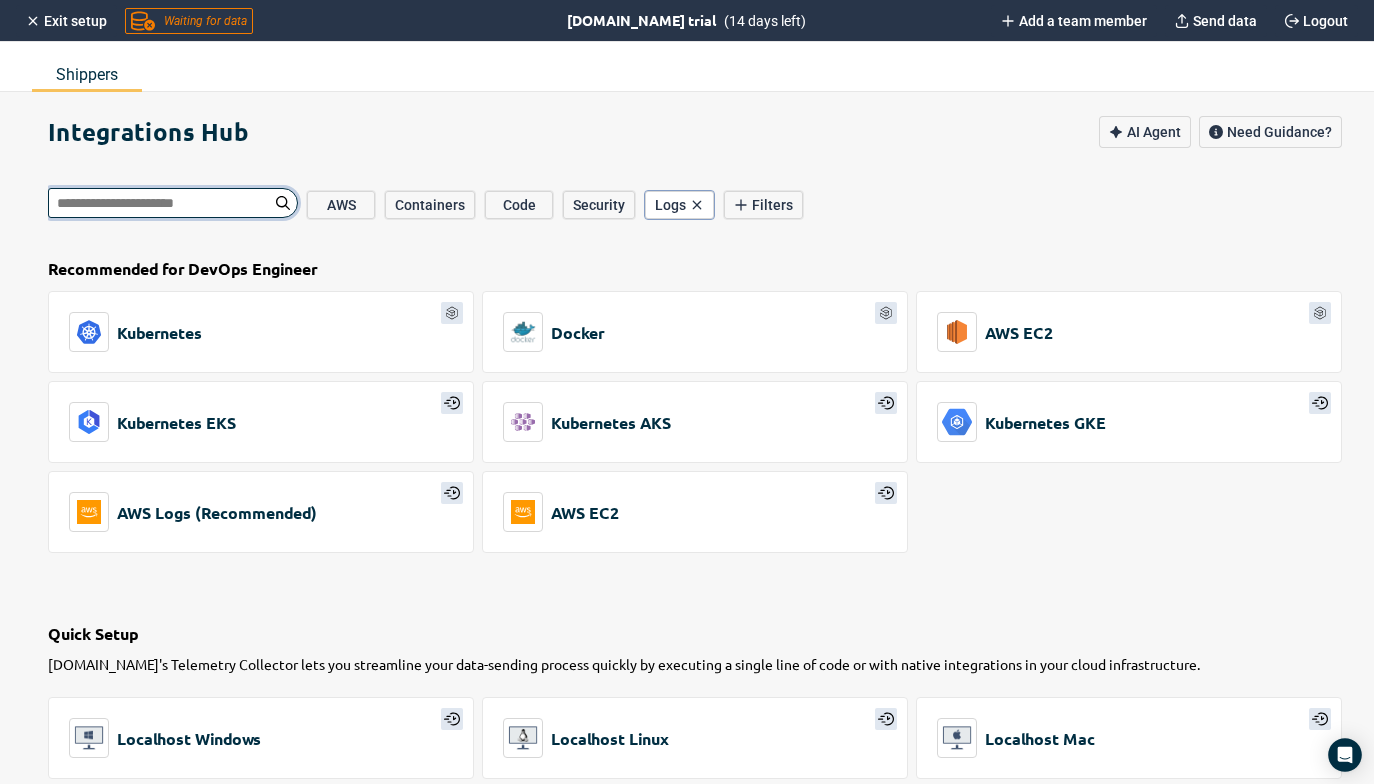 click at bounding box center [173, 203] 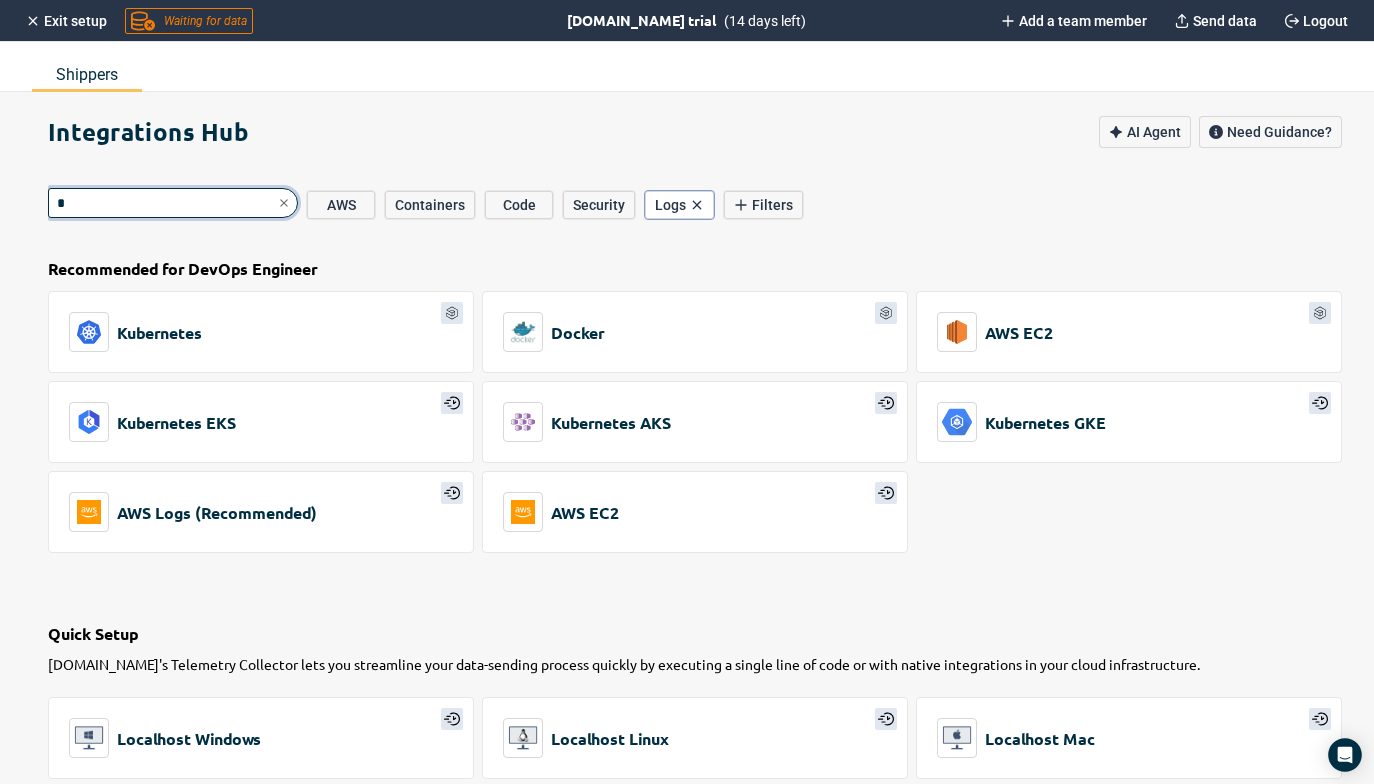 type on "**" 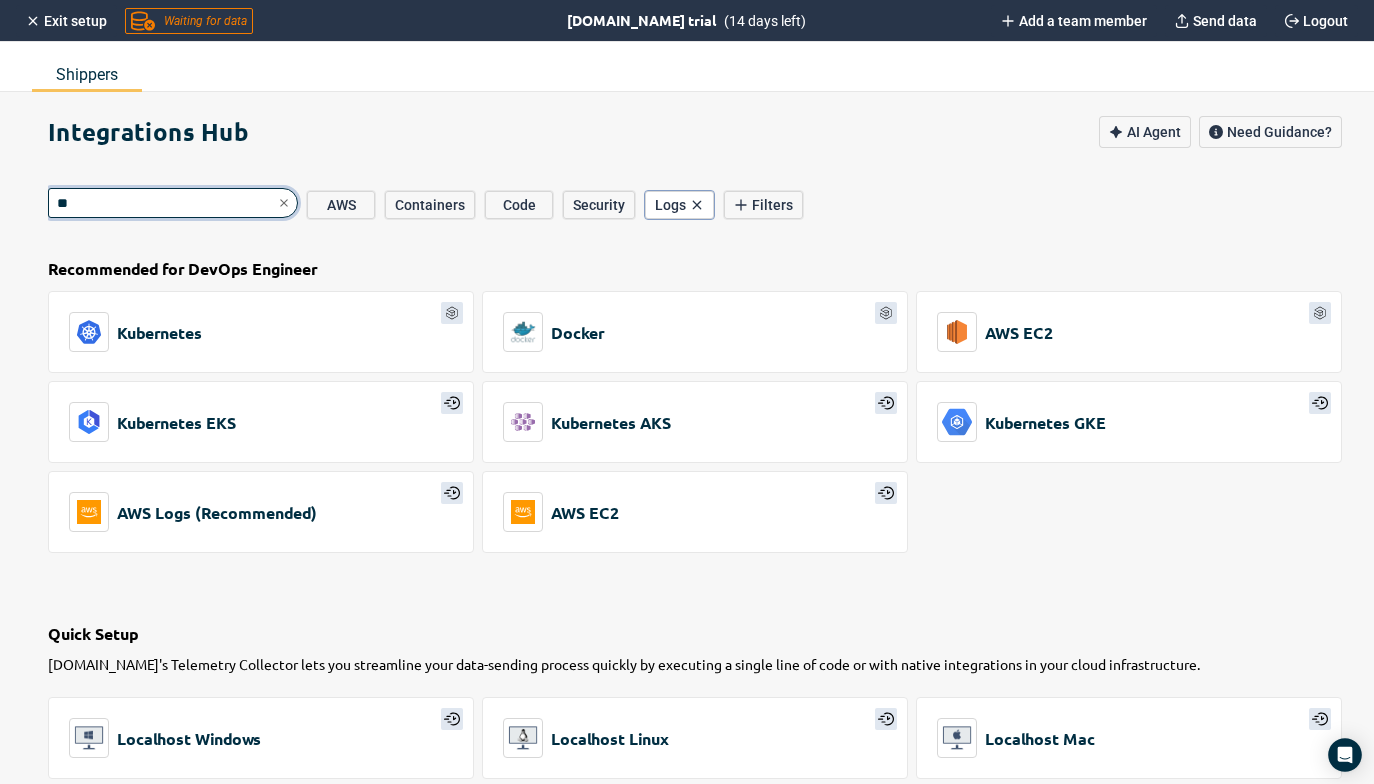 type on "*" 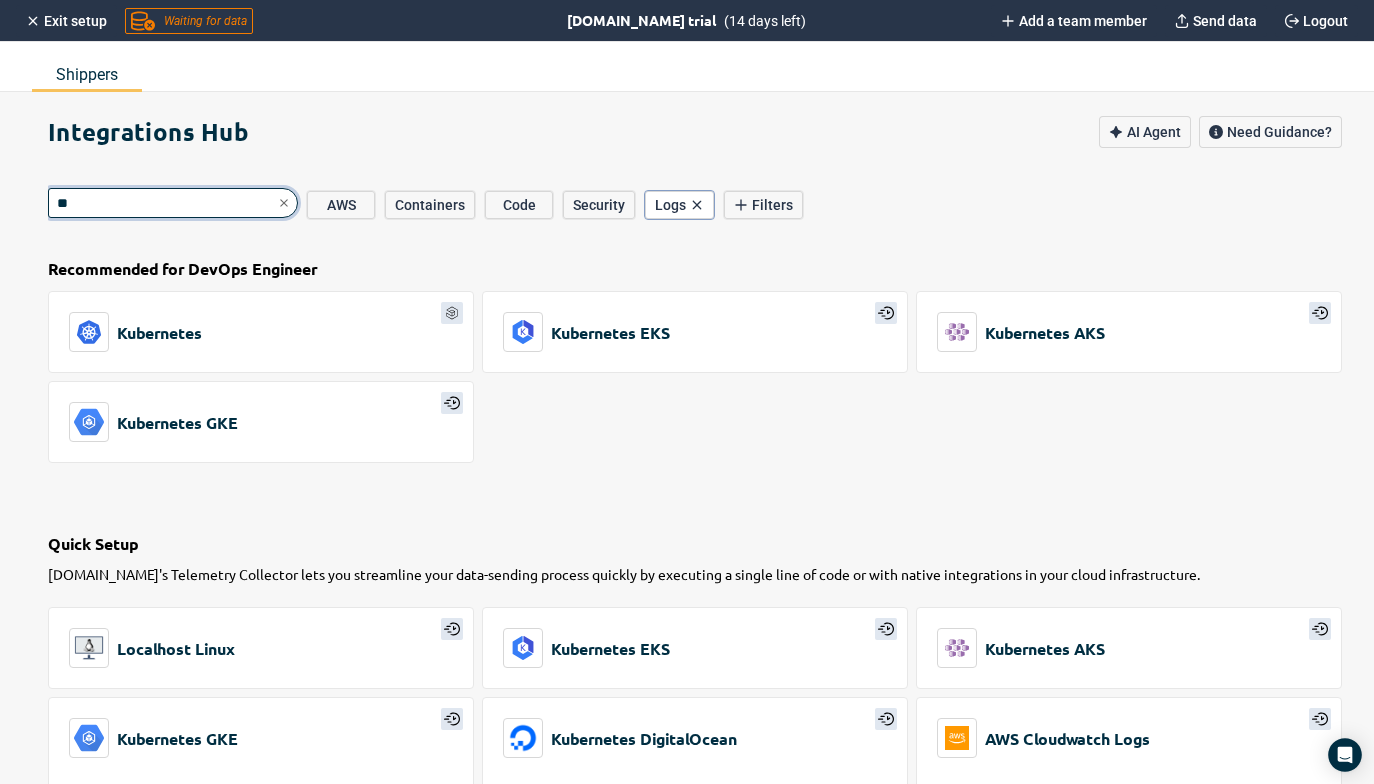 type on "***" 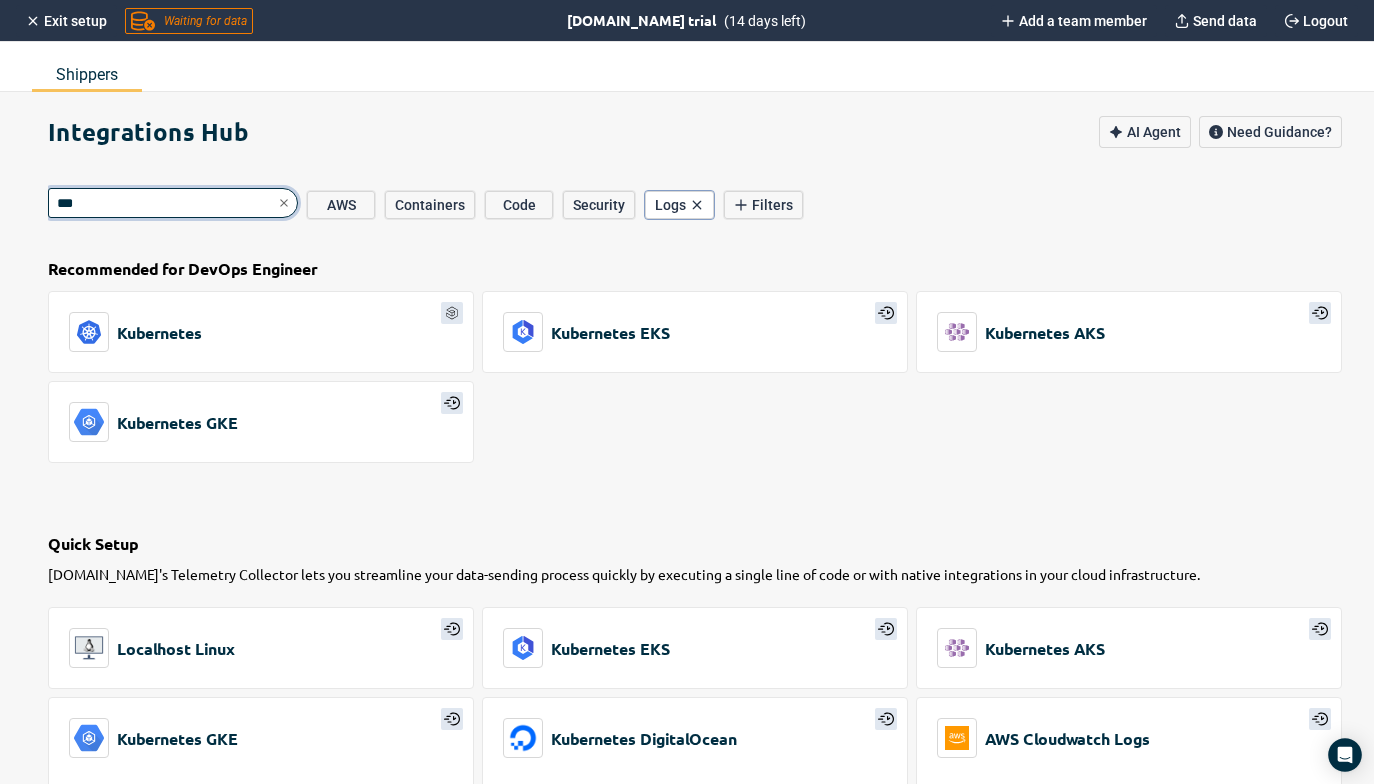 type on "*" 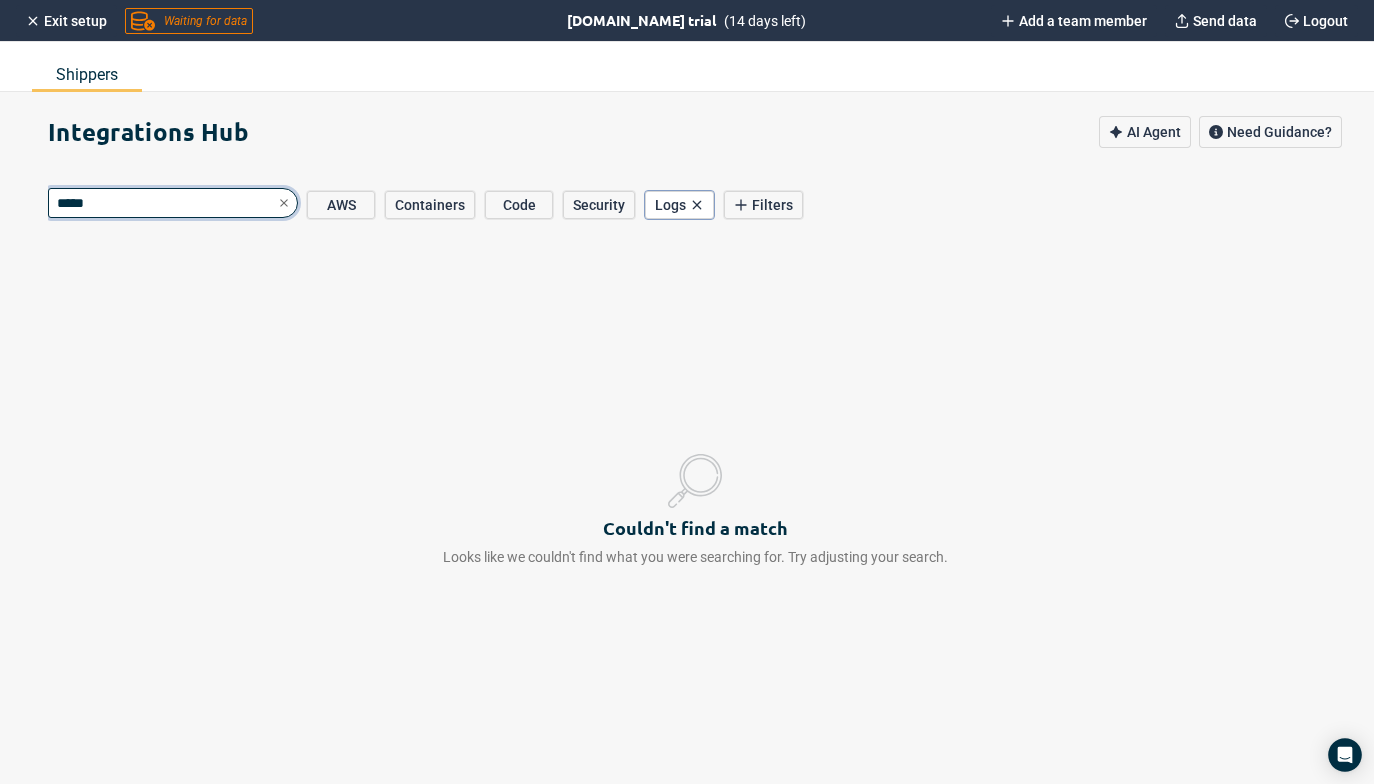 type on "******" 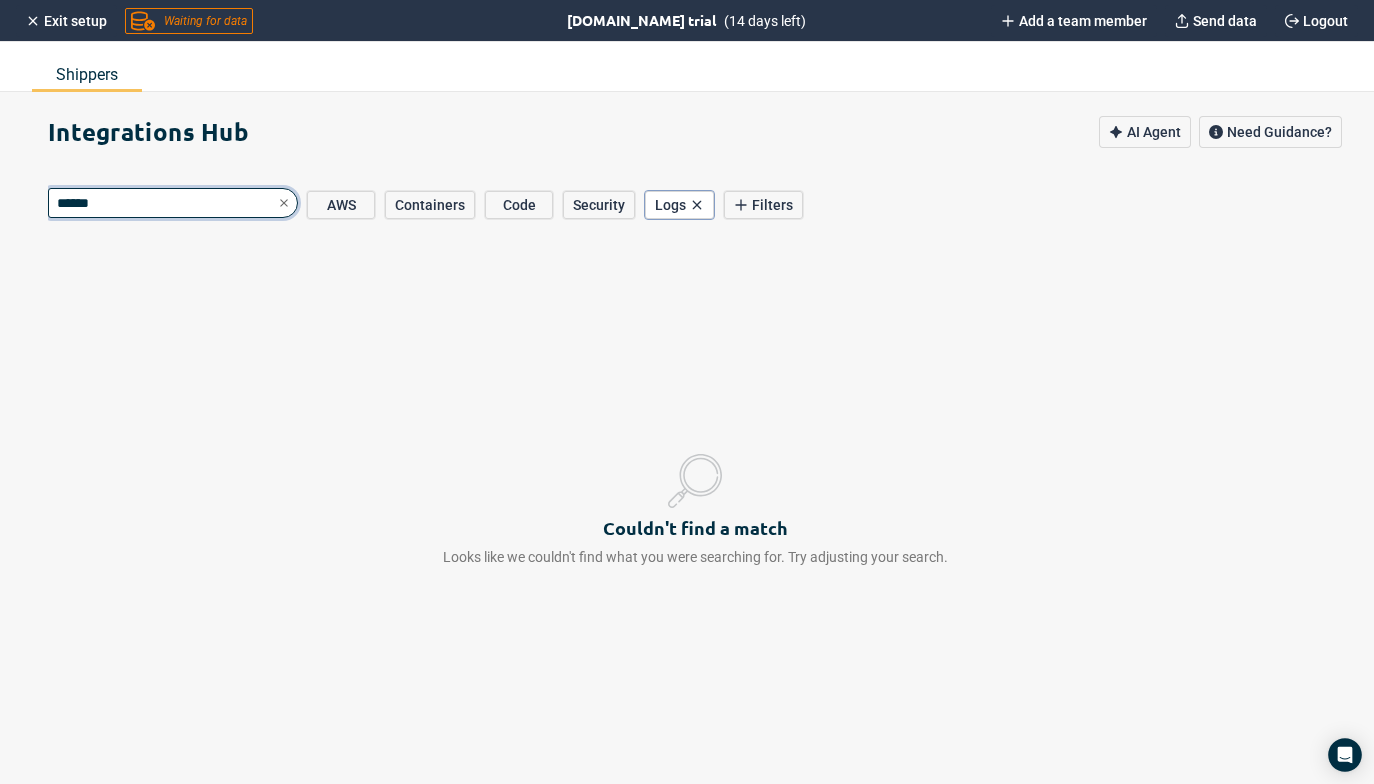 type on "*" 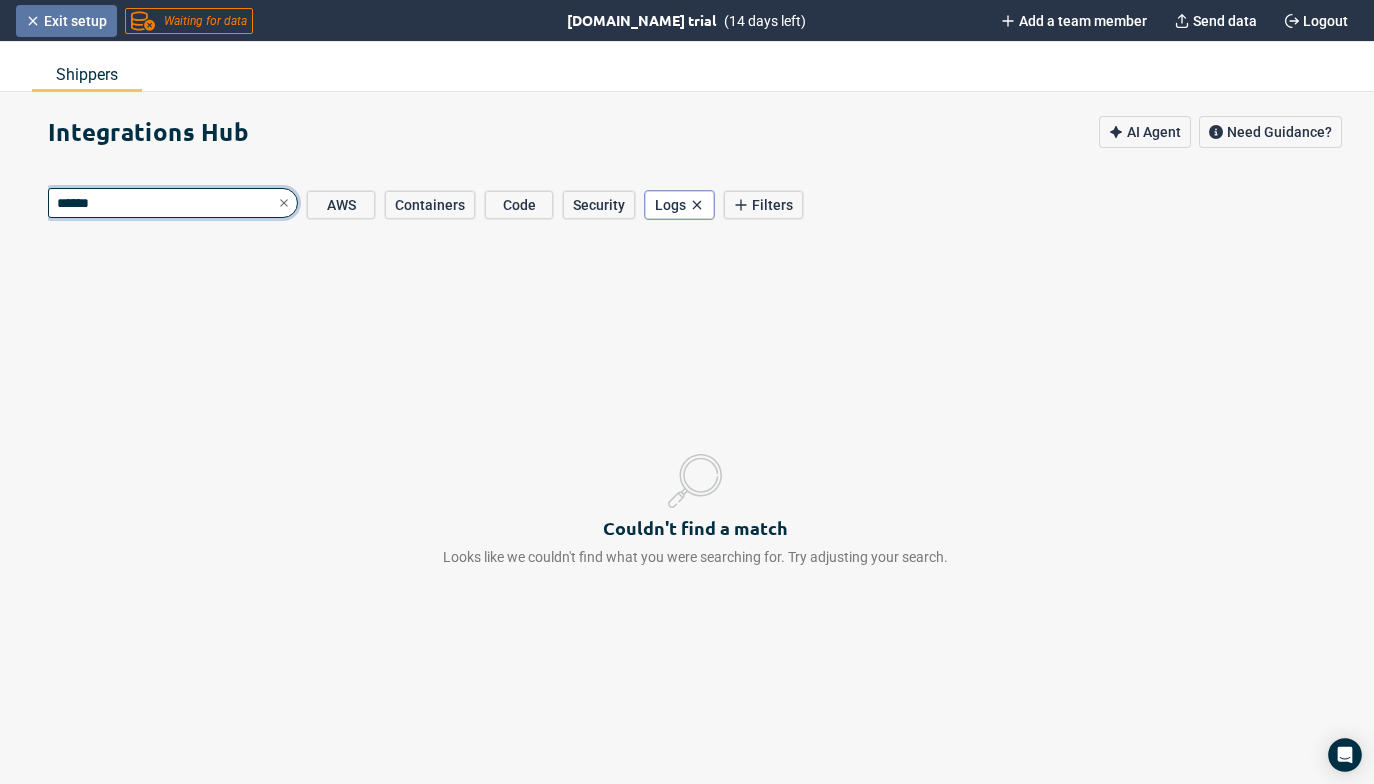 type on "******" 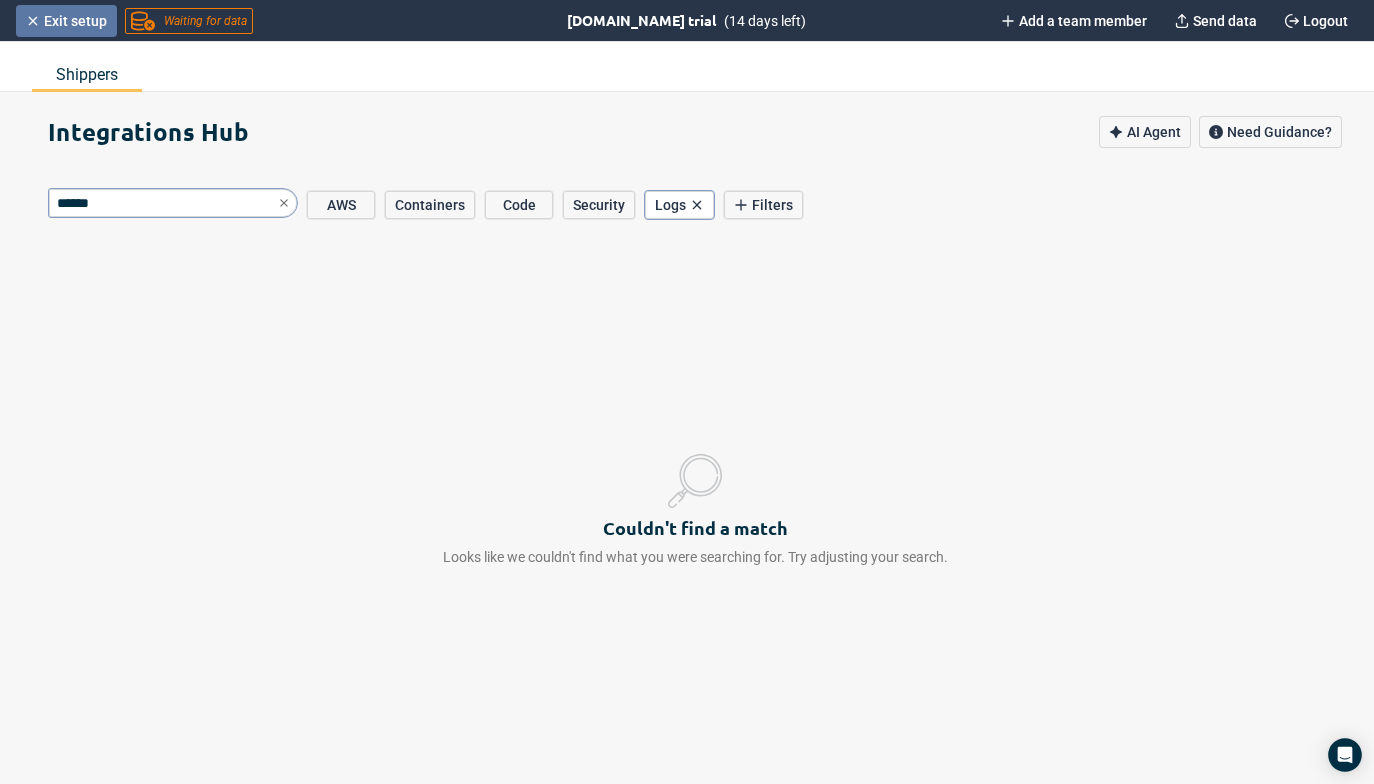 click on "Exit setup" at bounding box center (75, 21) 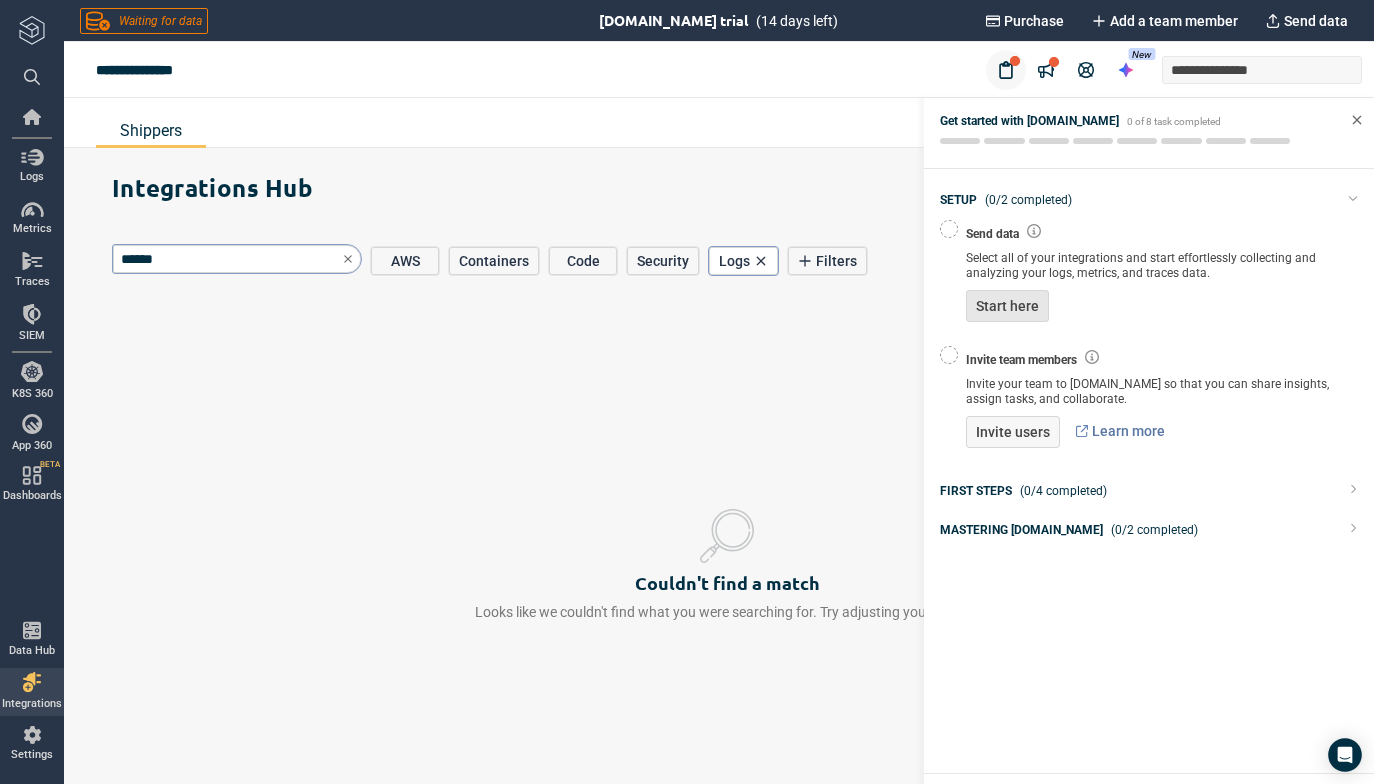 click on "Start here" at bounding box center [1007, 306] 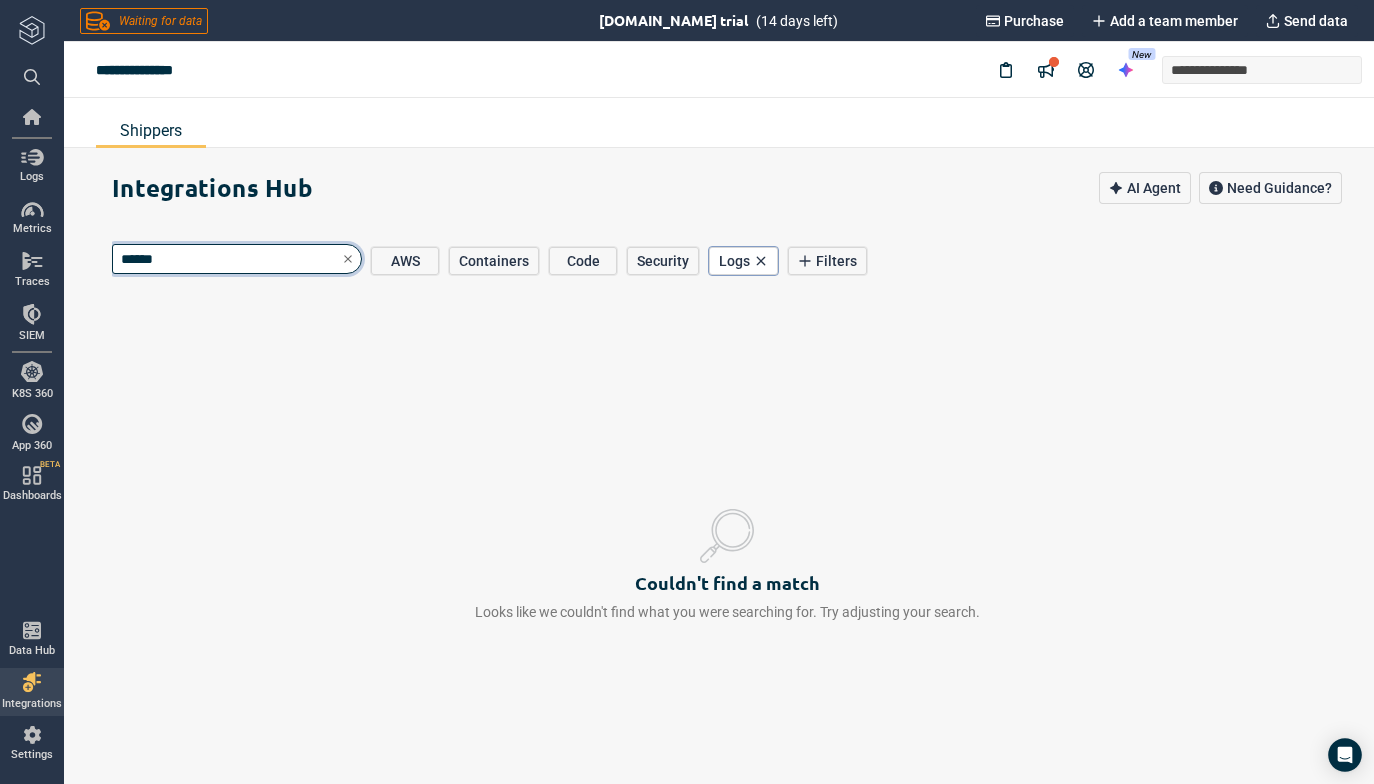 click on "******" at bounding box center (237, 259) 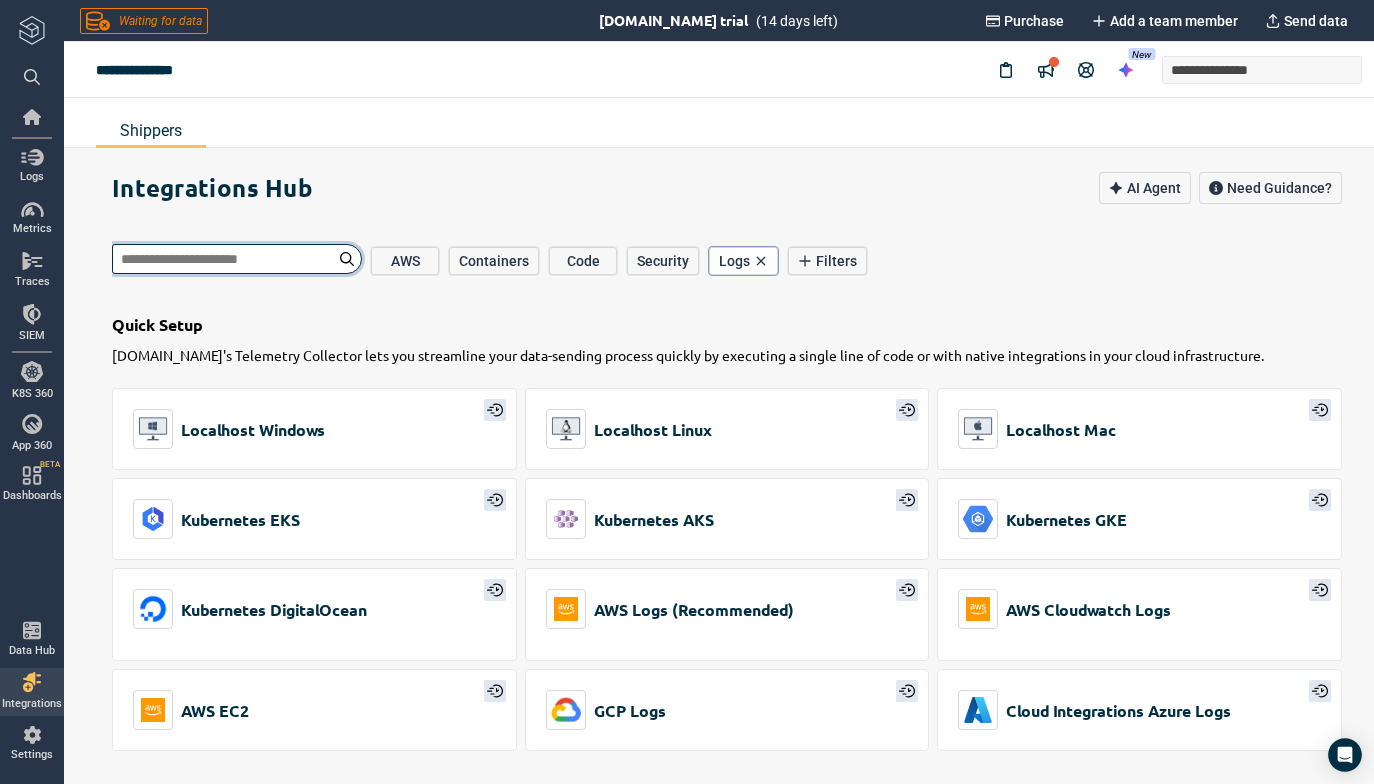 type on "*" 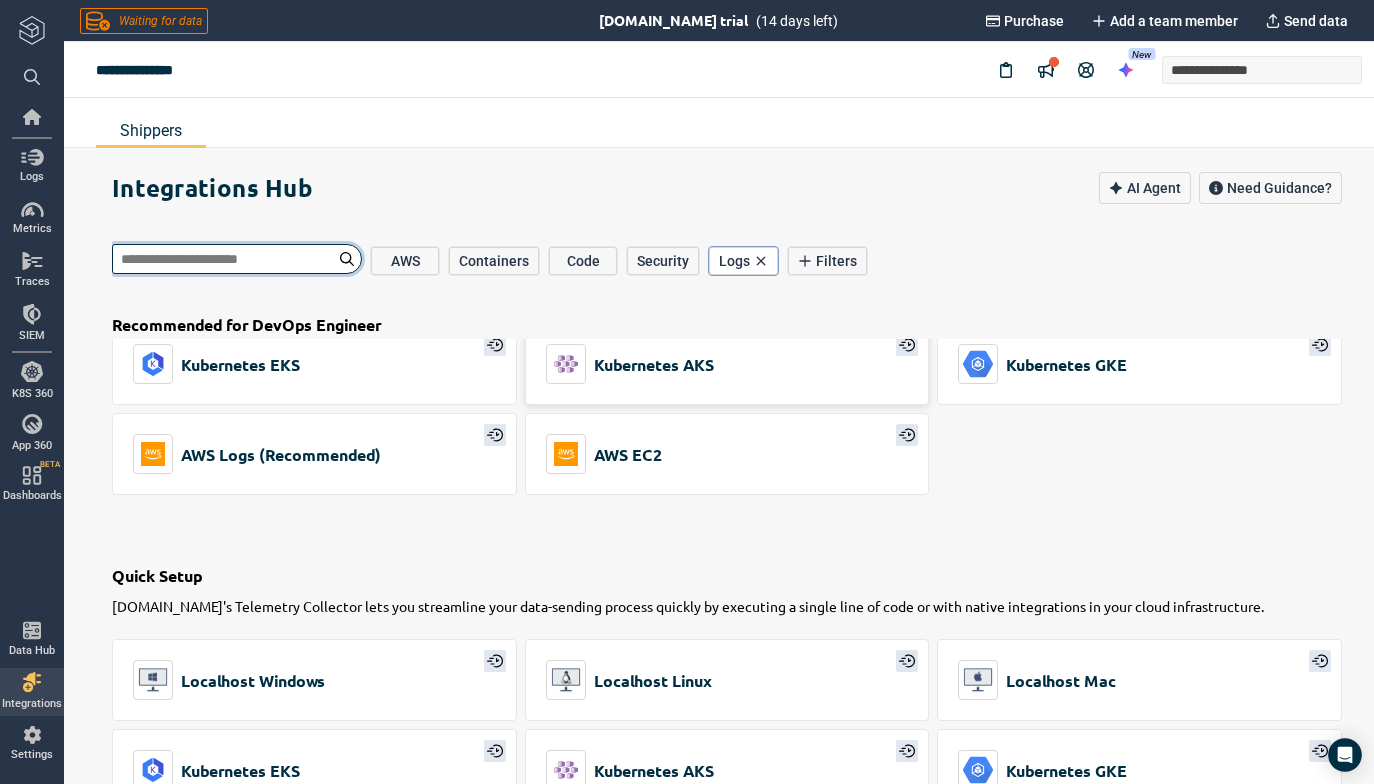scroll, scrollTop: 228, scrollLeft: 0, axis: vertical 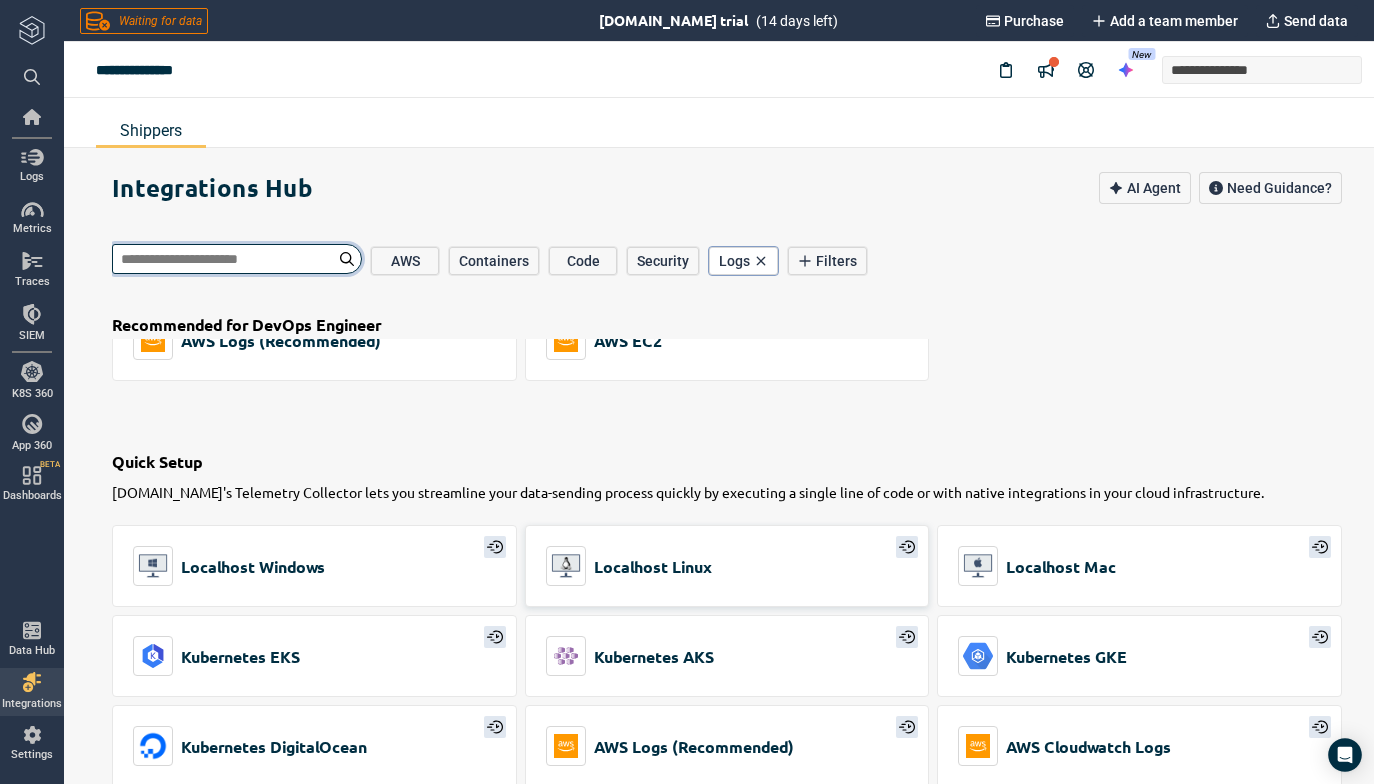 type 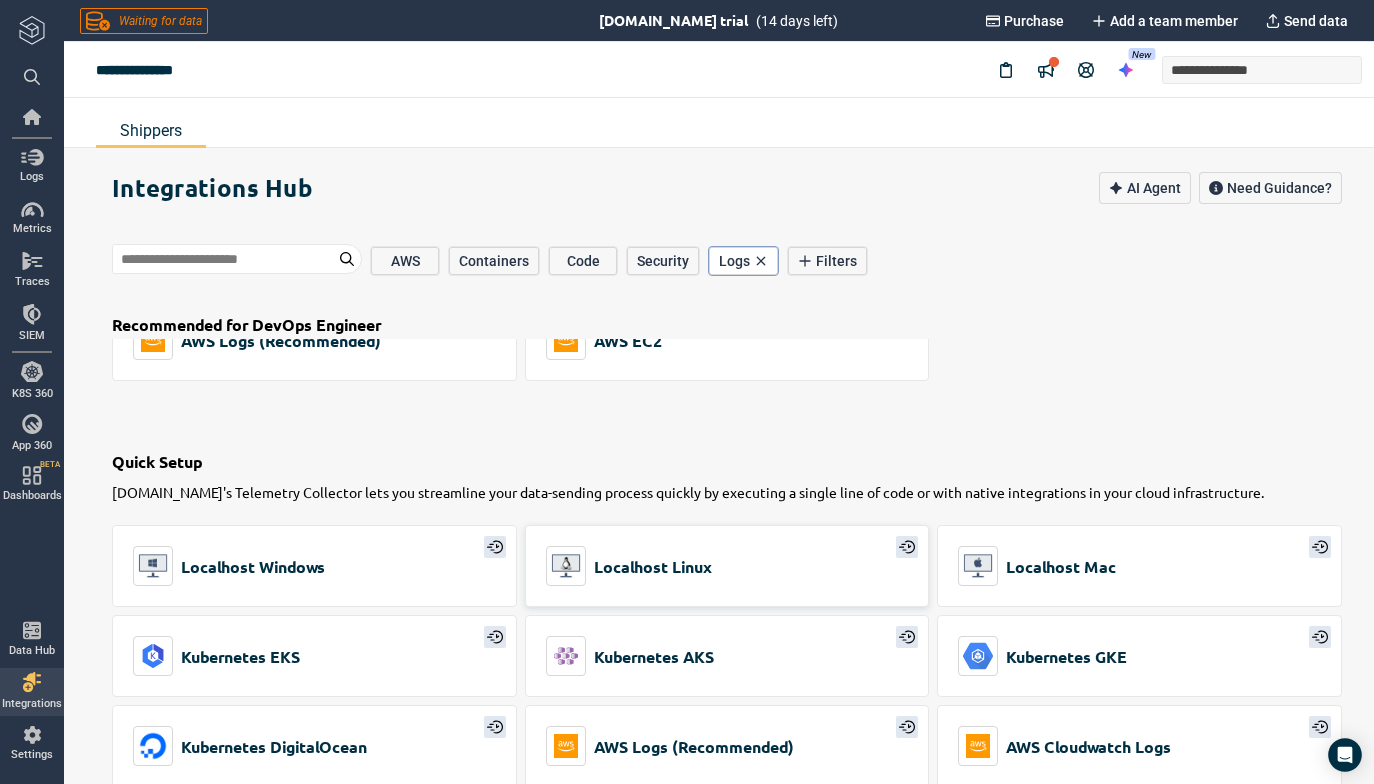 click on "Localhost Linux" at bounding box center (629, 566) 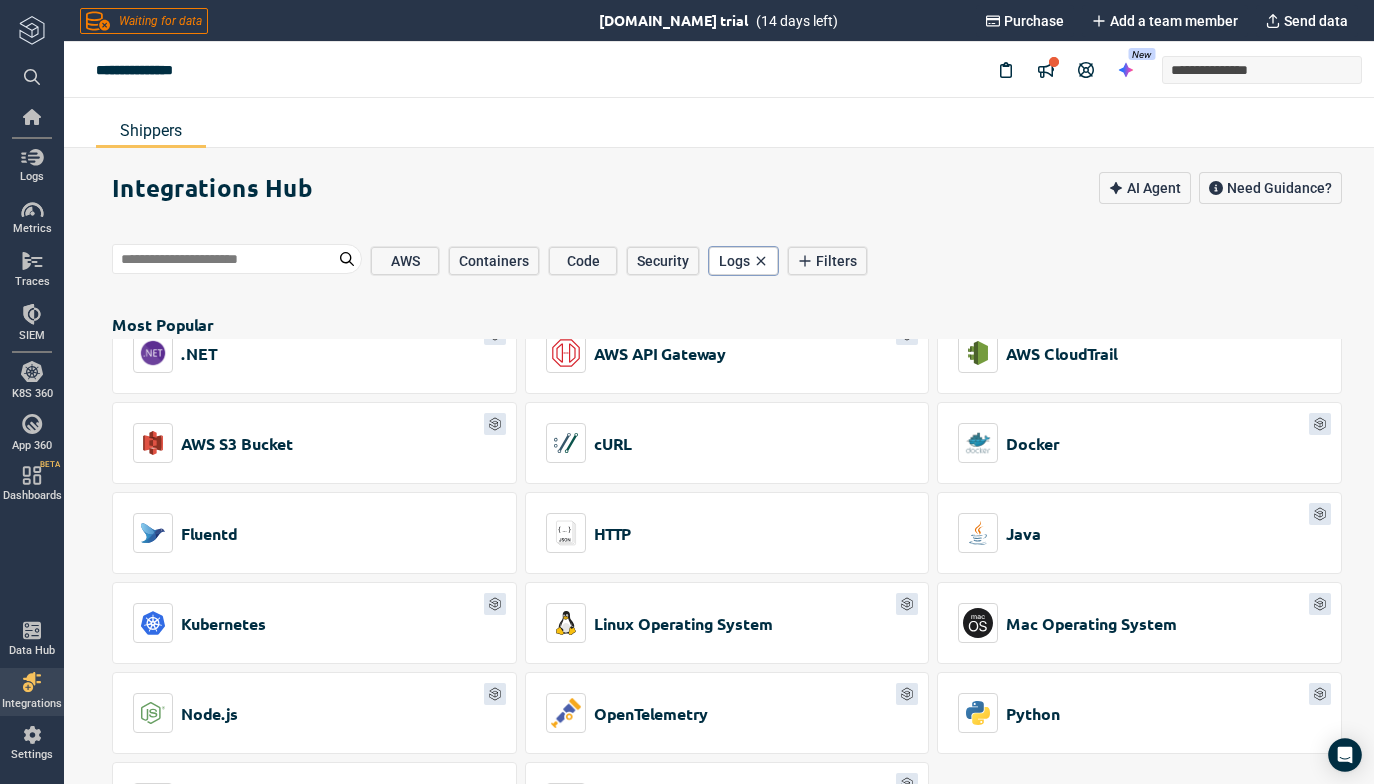 scroll, scrollTop: 912, scrollLeft: 0, axis: vertical 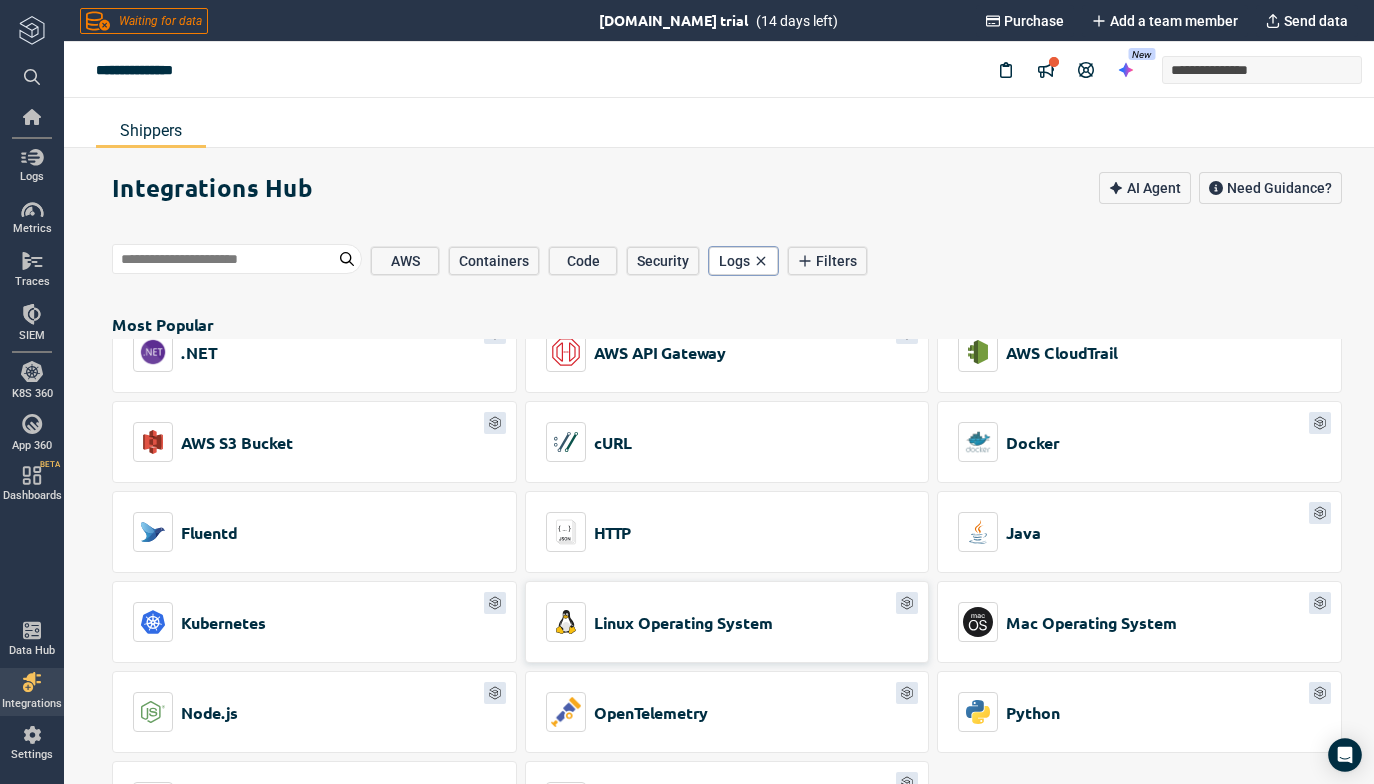 click on "Linux Operating System" at bounding box center (683, 622) 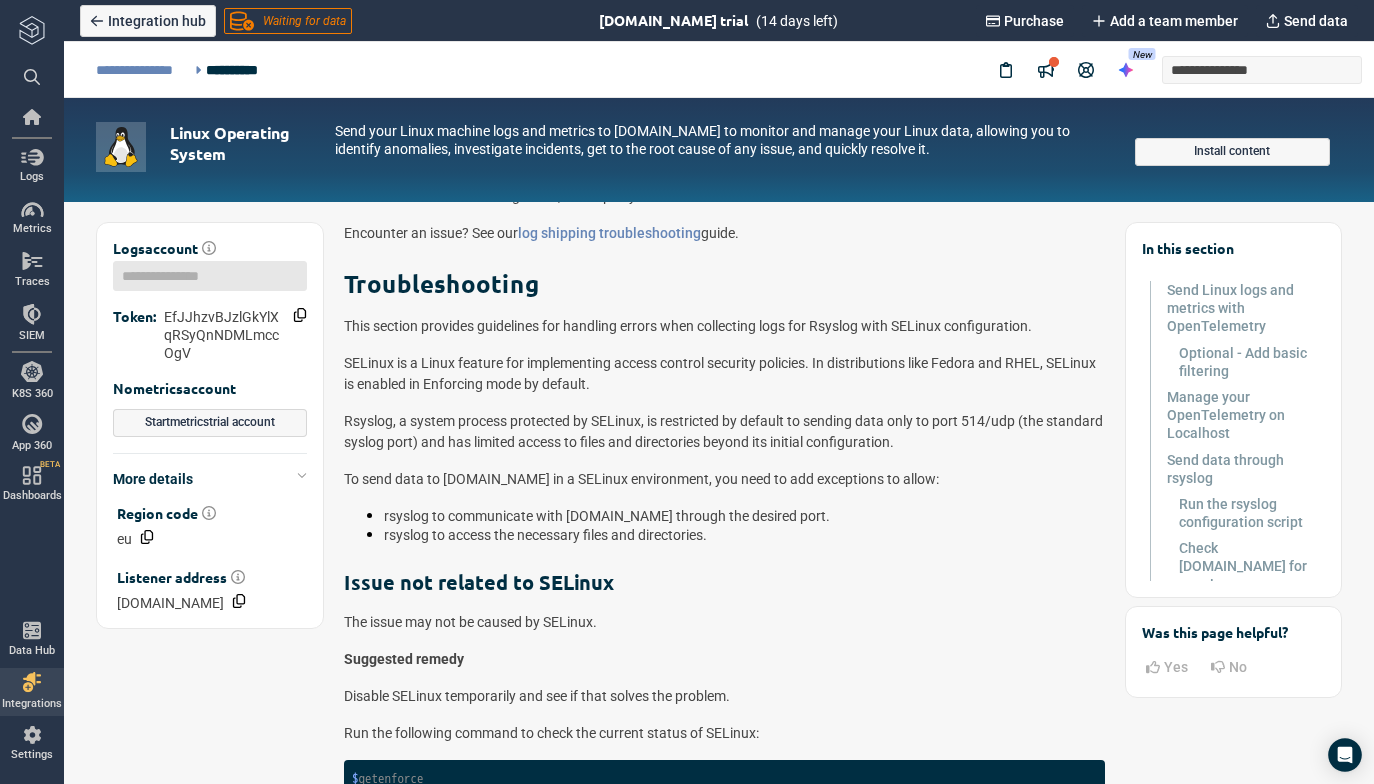 scroll, scrollTop: 5244, scrollLeft: 0, axis: vertical 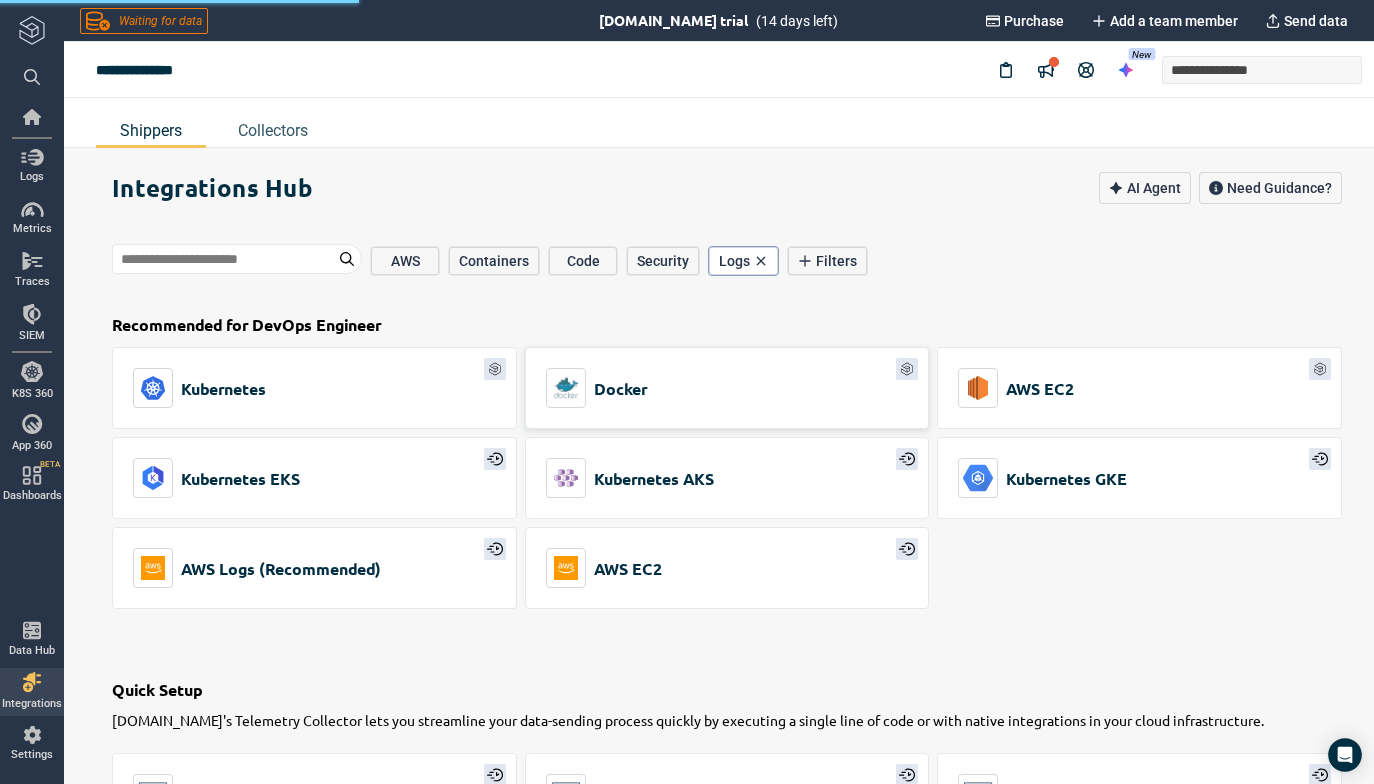 type on "*" 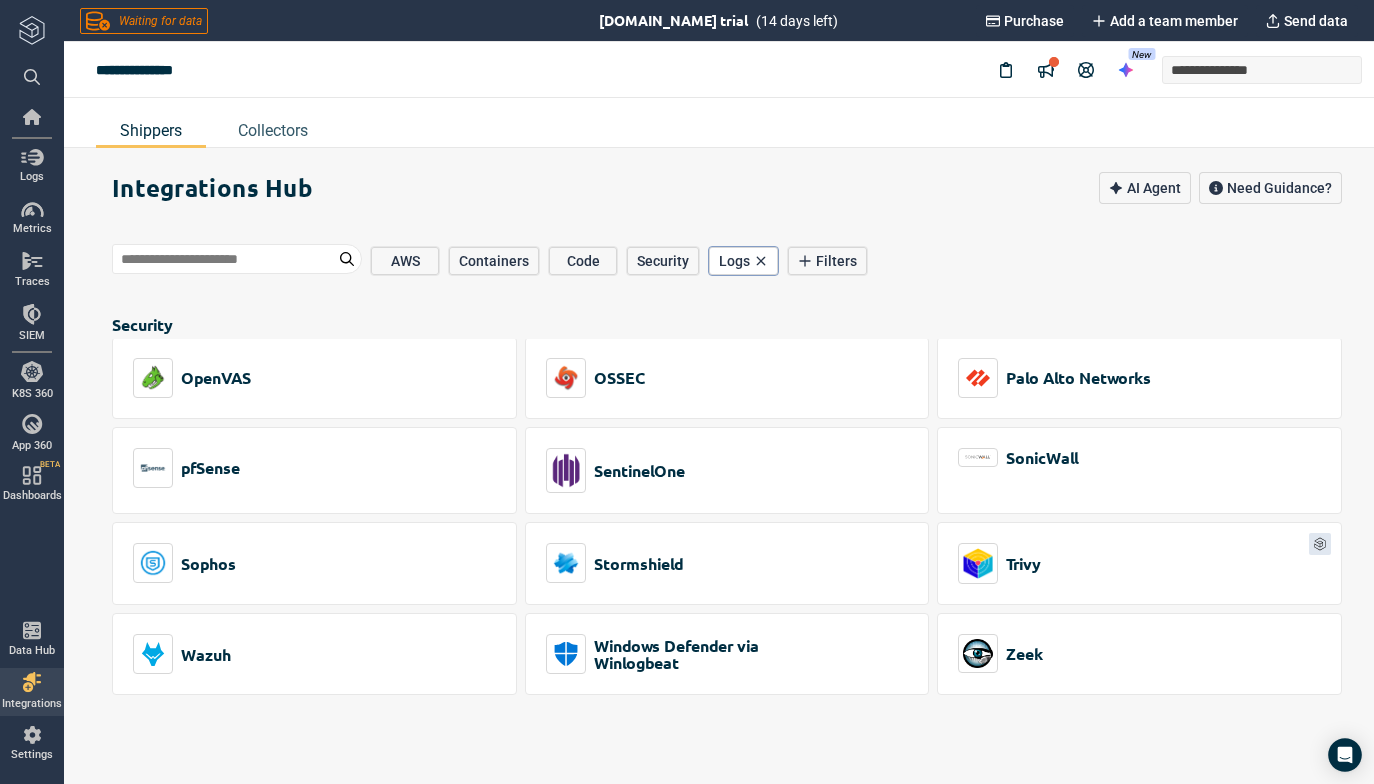 scroll, scrollTop: 11744, scrollLeft: 0, axis: vertical 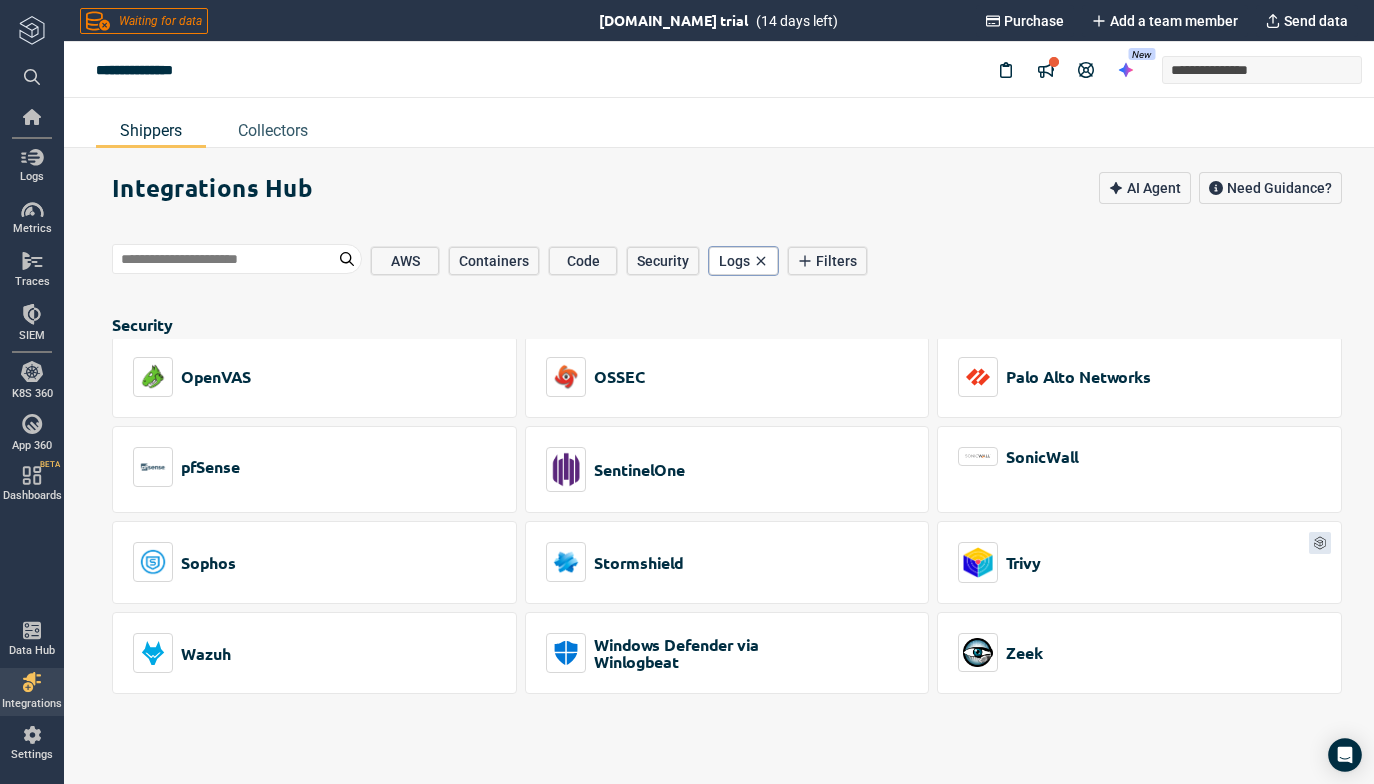 click on "Integrations Hub AI Agent Need Guidance? AWS Containers Code Security Logs Filters Logs Recommended for DevOps Engineer Kubernetes Docker AWS EC2 Kubernetes EKS Kubernetes AKS Kubernetes GKE AWS Logs (Recommended) AWS EC2 Quick Setup [DOMAIN_NAME]'s Telemetry Collector lets you streamline your data-sending process quickly by executing a single line of code or with native integrations in your cloud infrastructure. Localhost Windows Localhost Linux Localhost Mac Kubernetes EKS Kubernetes AKS Kubernetes GKE Kubernetes DigitalOcean AWS Logs (Recommended) AWS Cloudwatch Logs AWS EC2 GCP Logs Cloud Integrations Azure Logs Most Popular .NET AWS API Gateway AWS CloudTrail AWS S3 Bucket cURL Docker Fluentd HTTP Java Kubernetes Linux Operating System Mac Operating System Node.js OpenTelemetry Python Rsyslog Windows Operating System Access Management Active Directory via Winlogbeat Auth0 AWS API Gateway AWS Cross Account GCP API Gateway GCP Identity and Access Management GCP Managed Service for Microsoft Active Directory Okta" at bounding box center (743, 491) 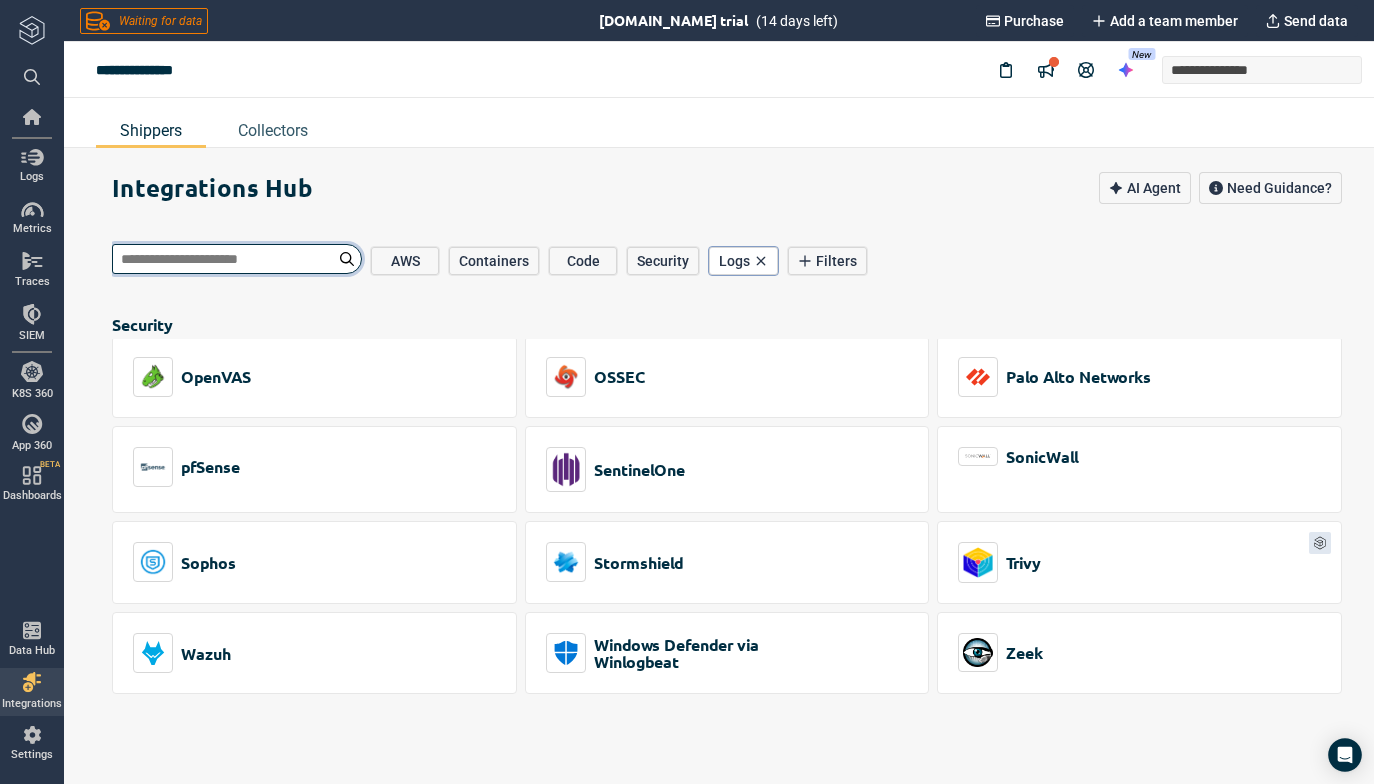click at bounding box center (237, 259) 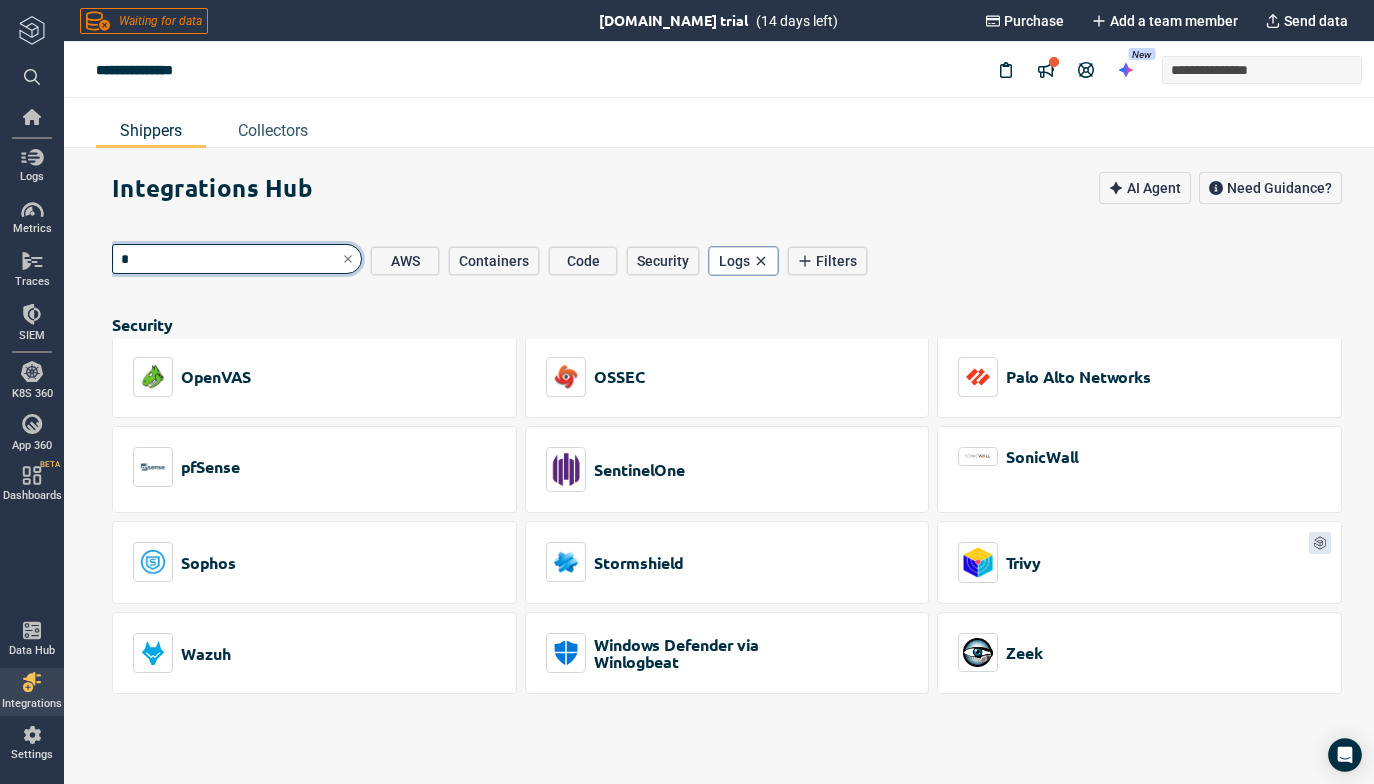 type on "**" 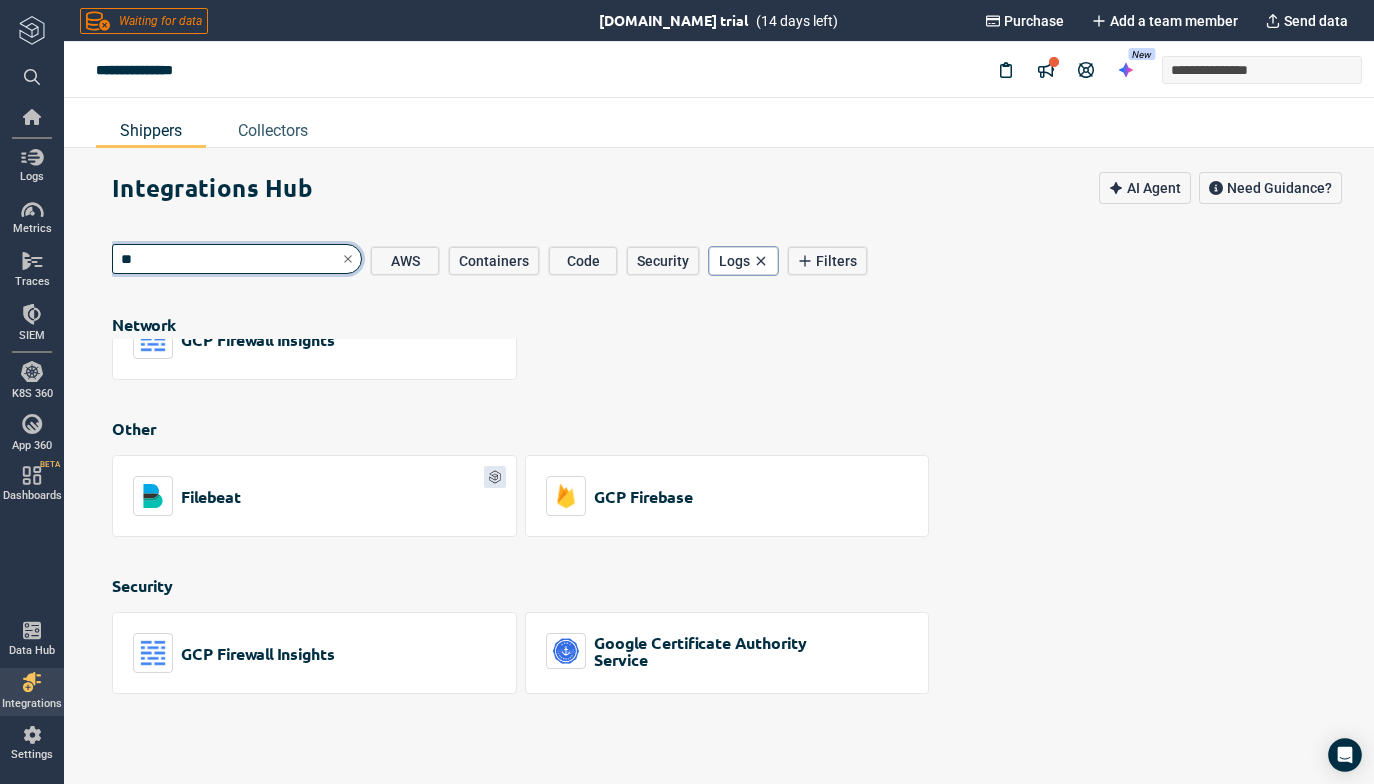 type on "*" 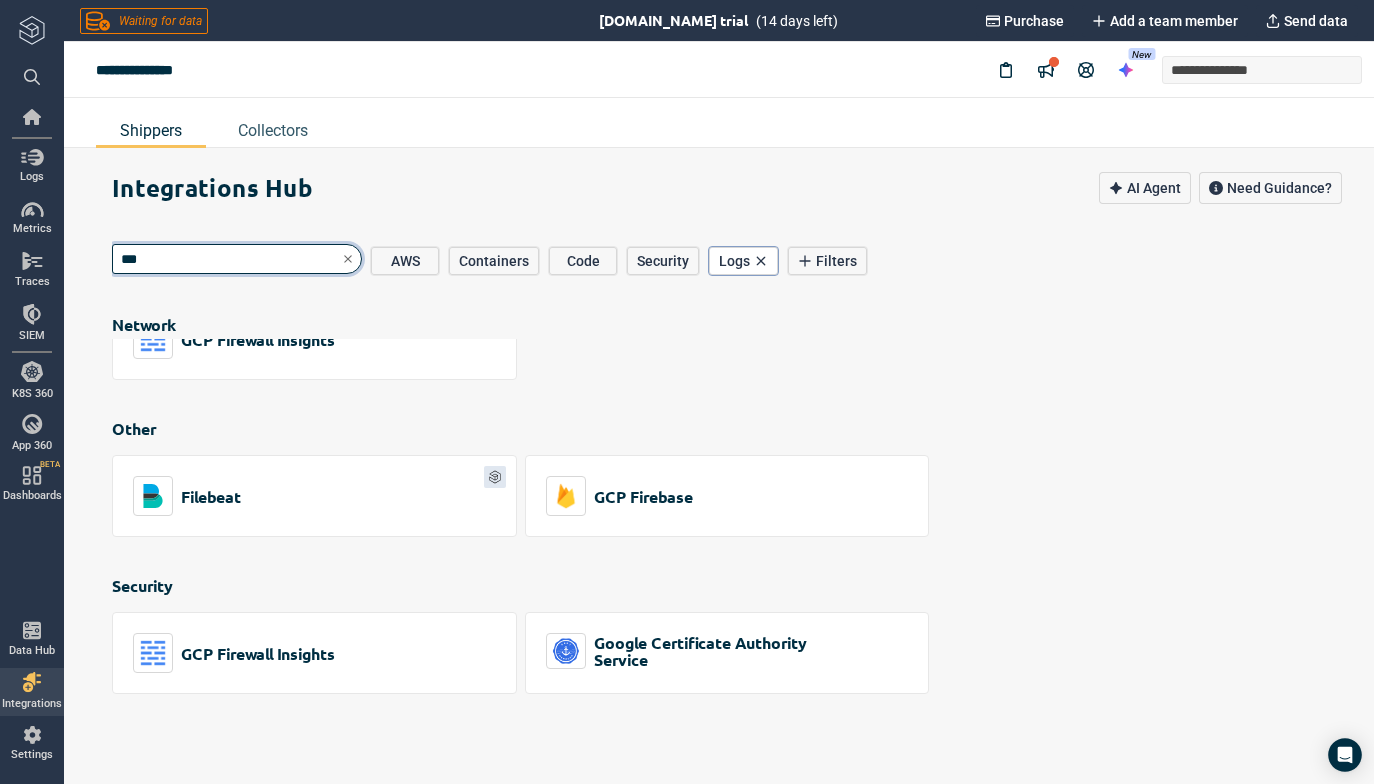 type on "*" 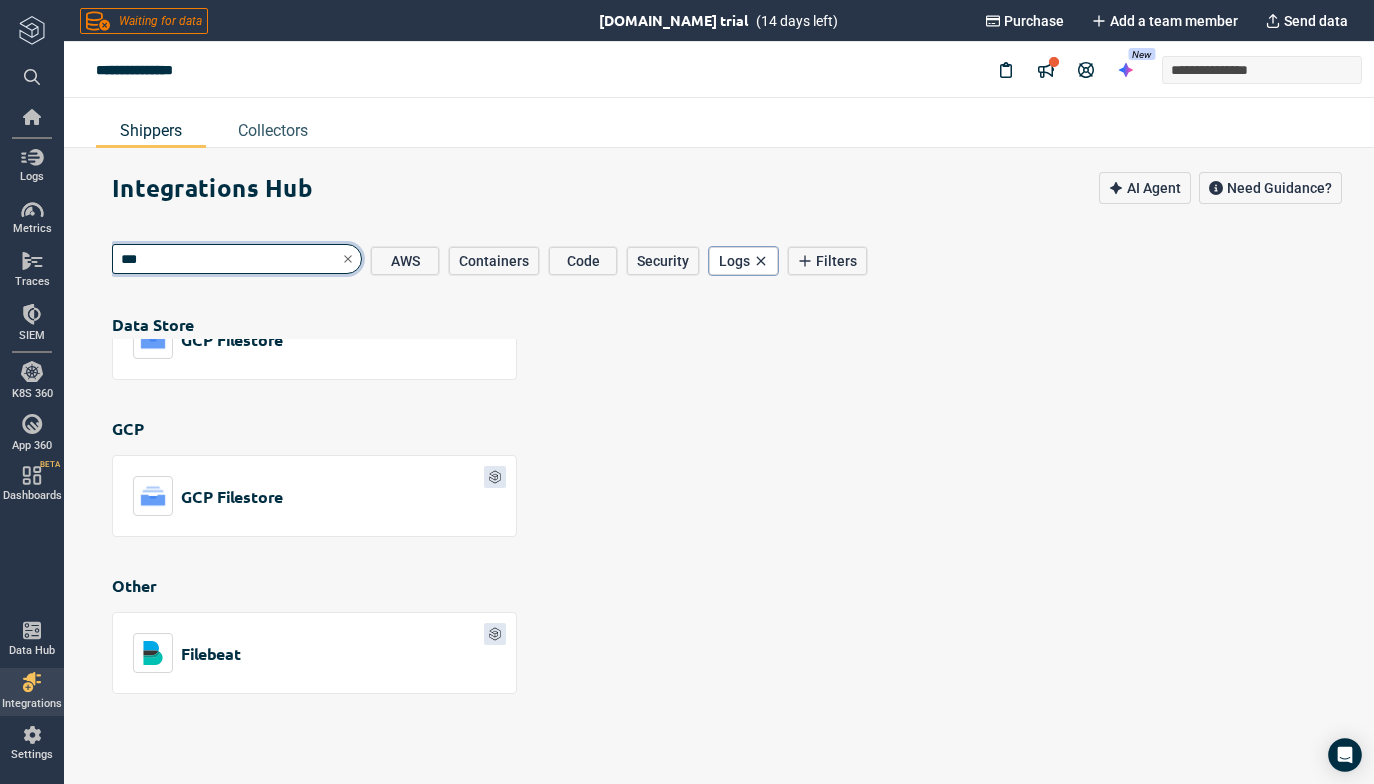 type on "****" 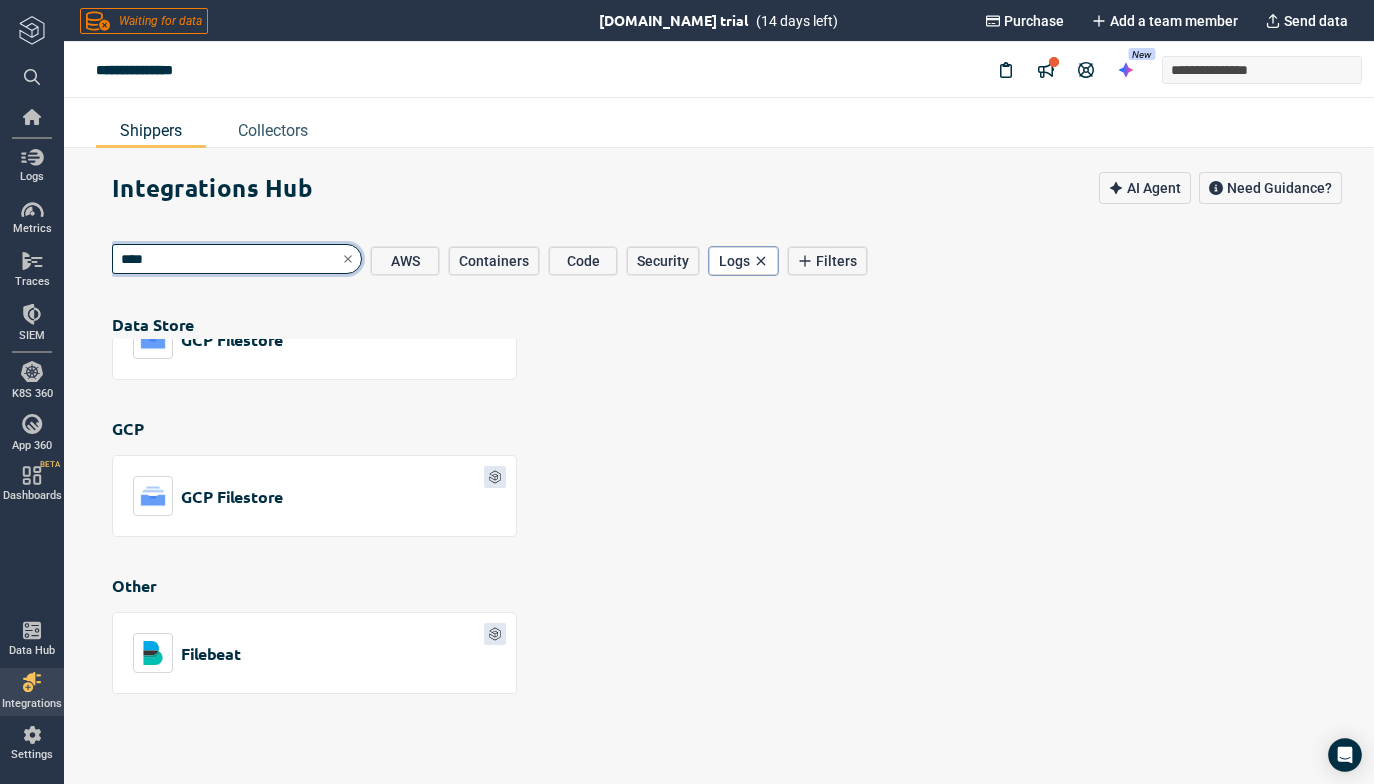 type on "*" 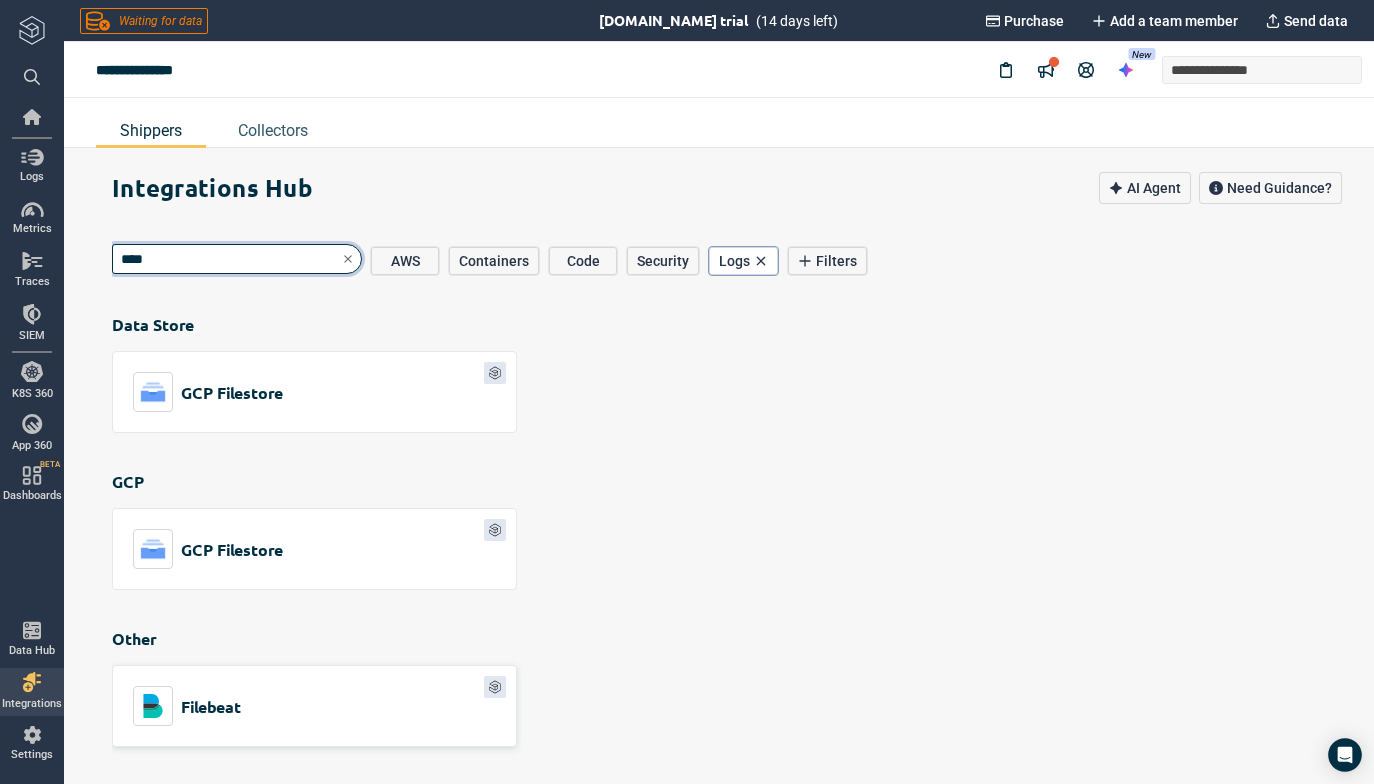 type on "****" 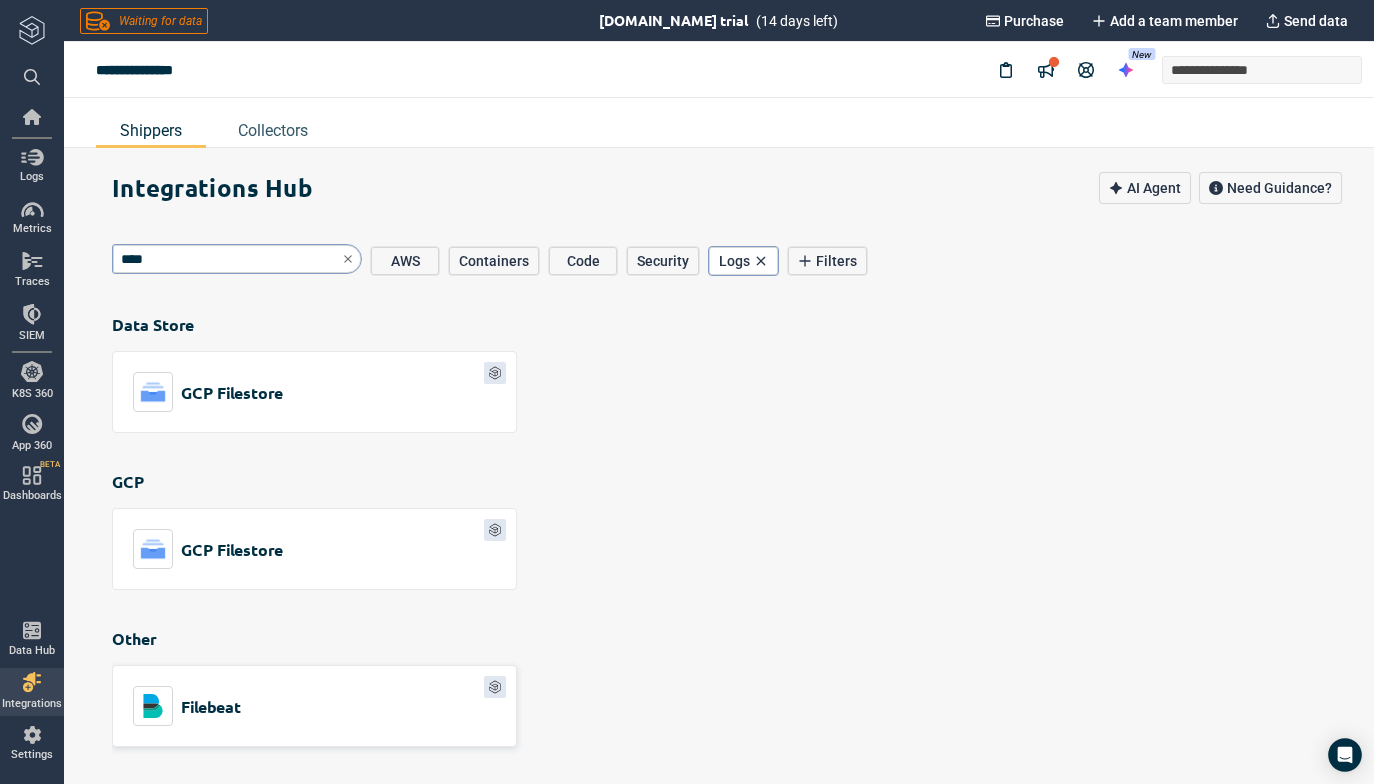 click on "Filebeat" at bounding box center (314, 706) 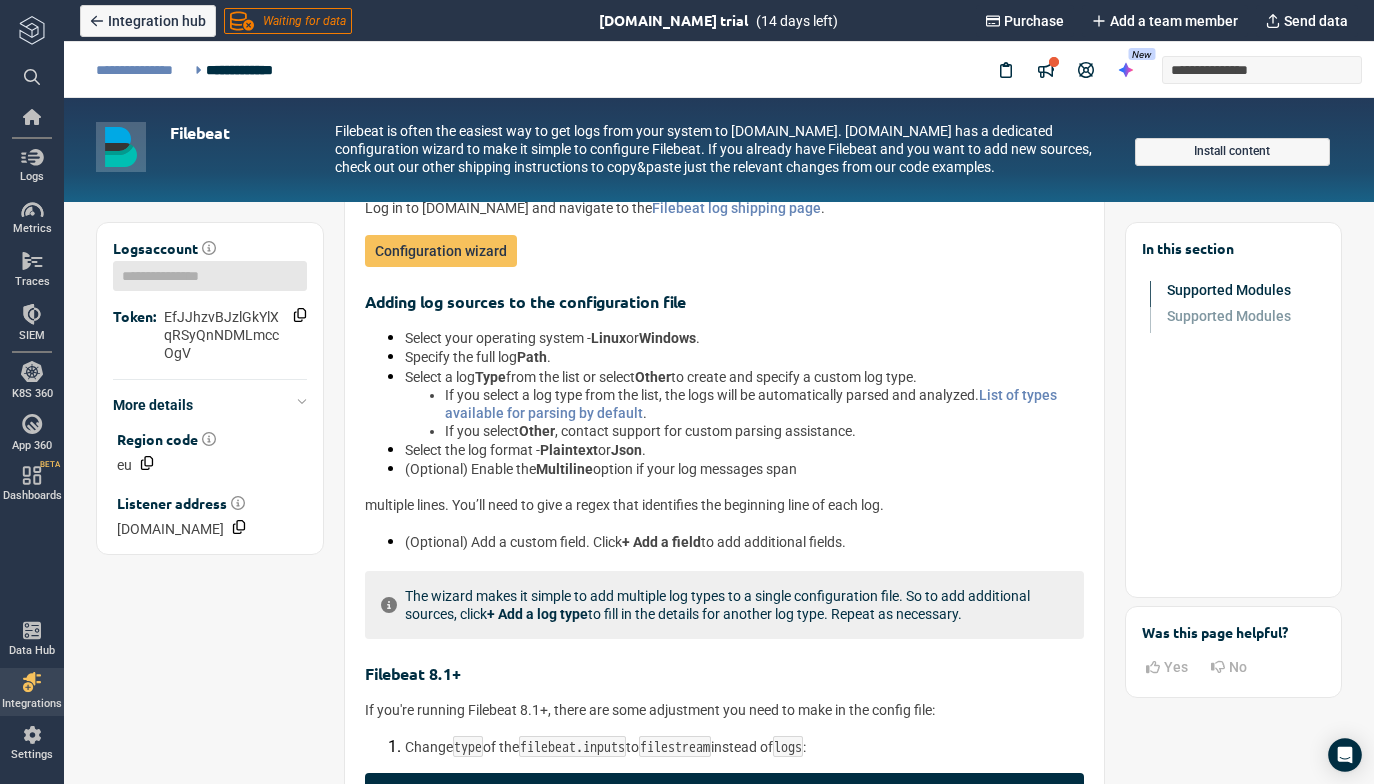 scroll, scrollTop: 1026, scrollLeft: 0, axis: vertical 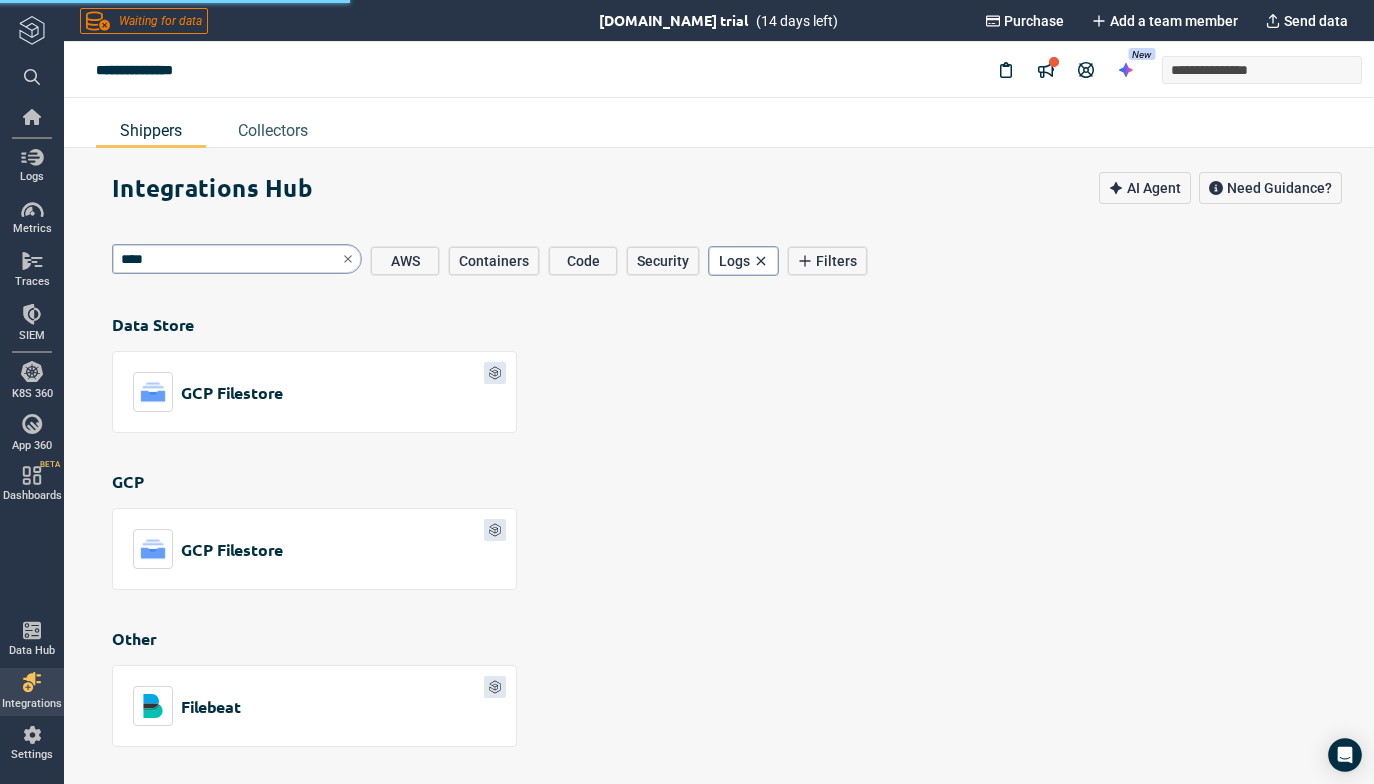 type on "*" 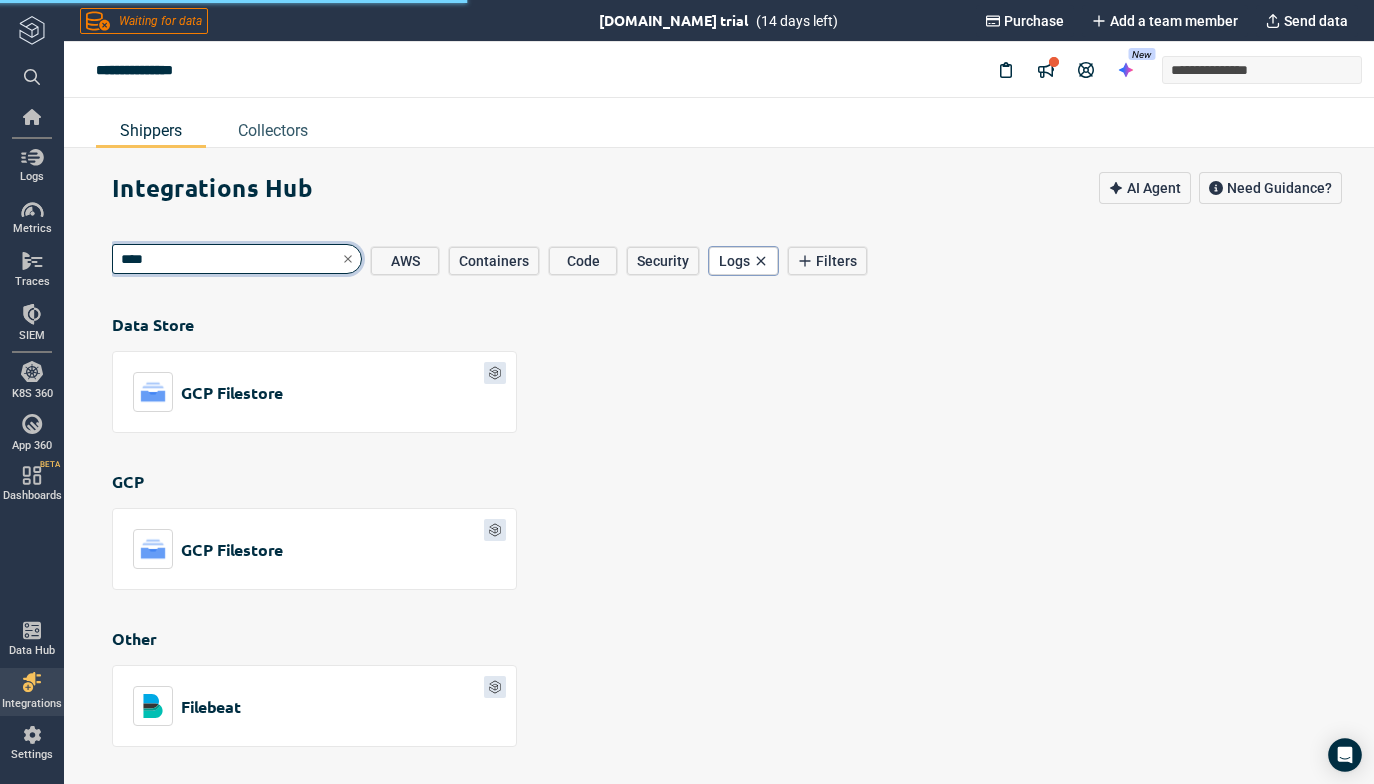 click on "****" at bounding box center [237, 259] 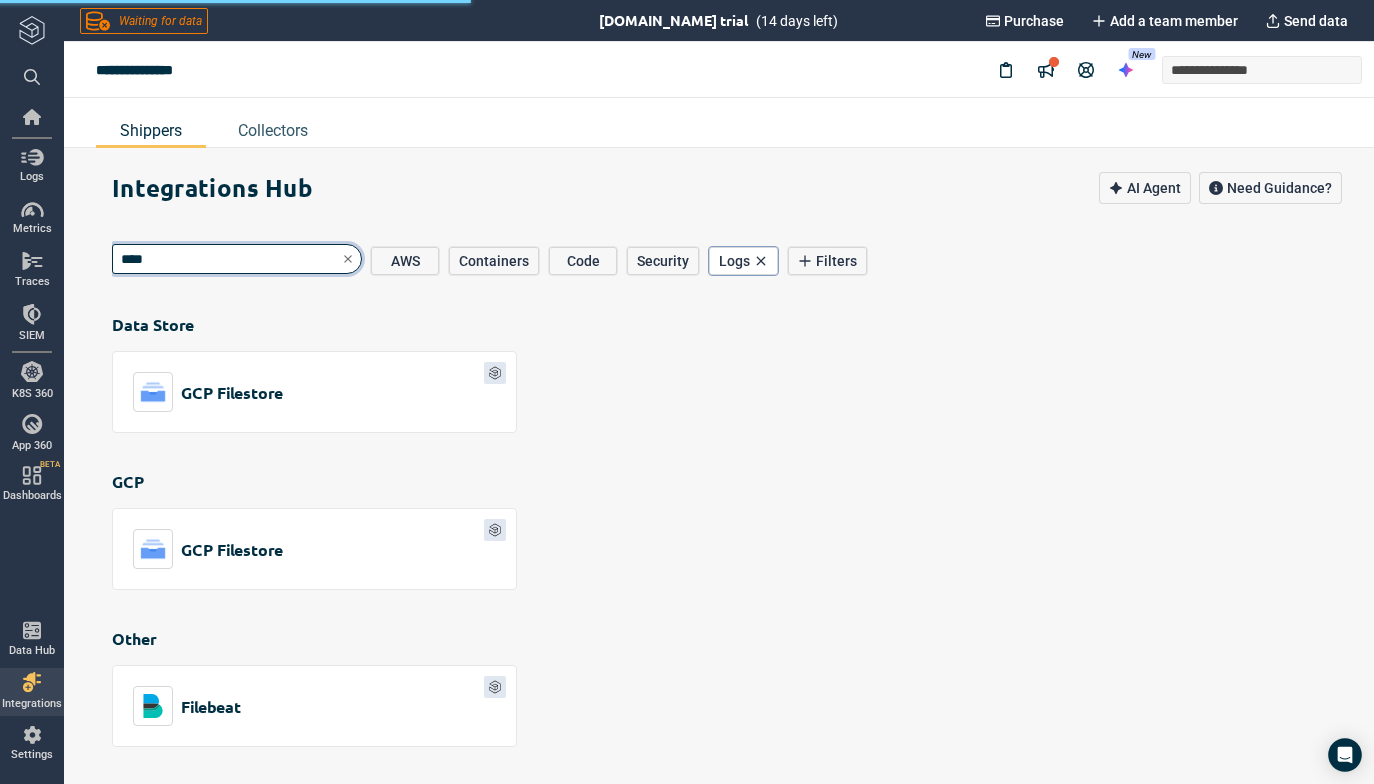 click on "****" at bounding box center (237, 259) 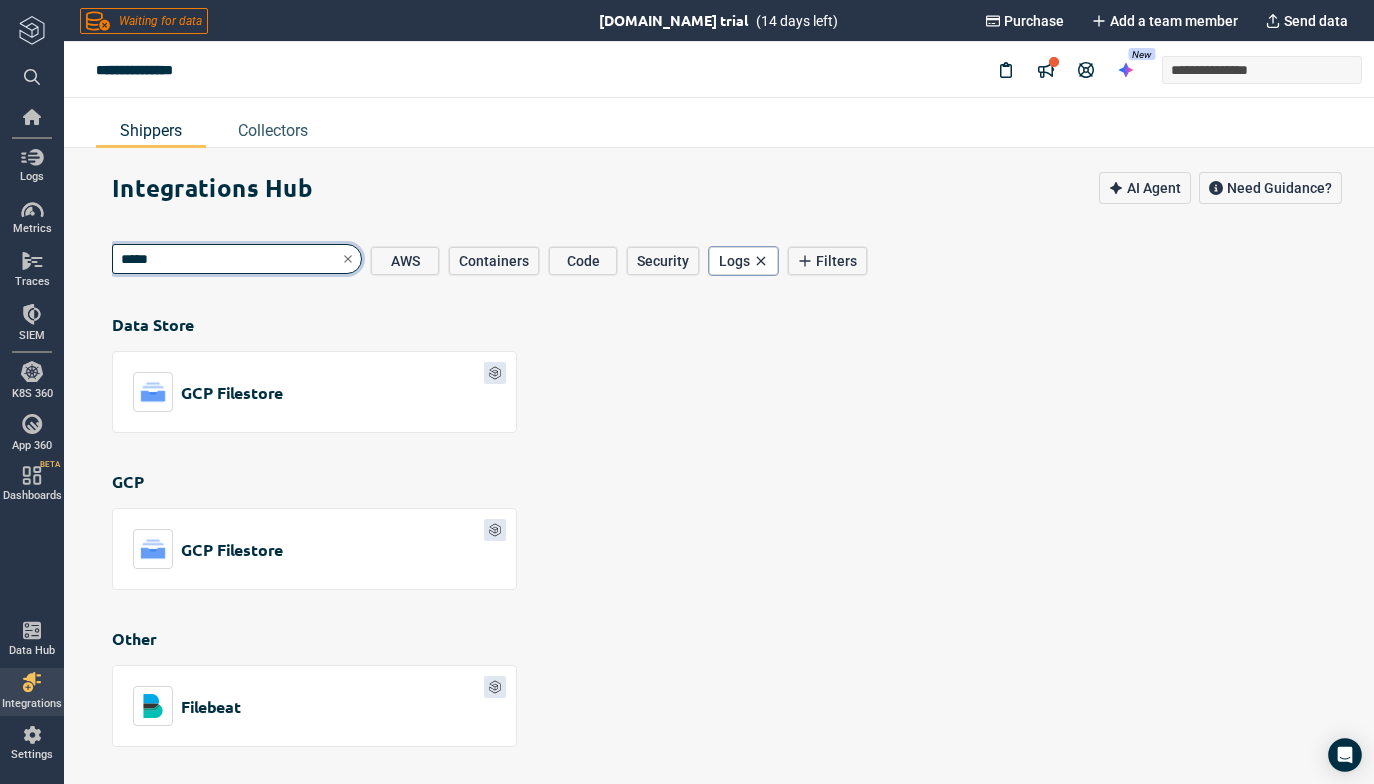 type on "******" 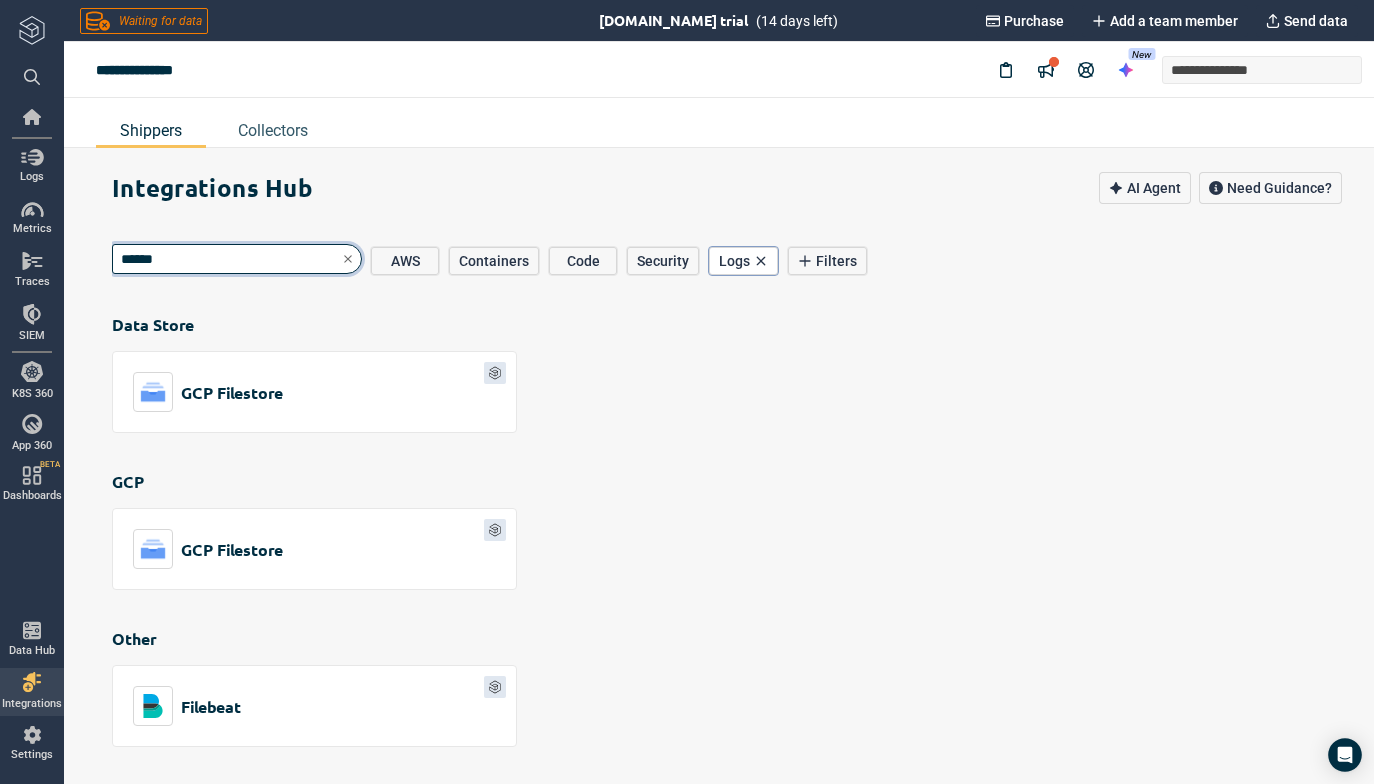 type on "*" 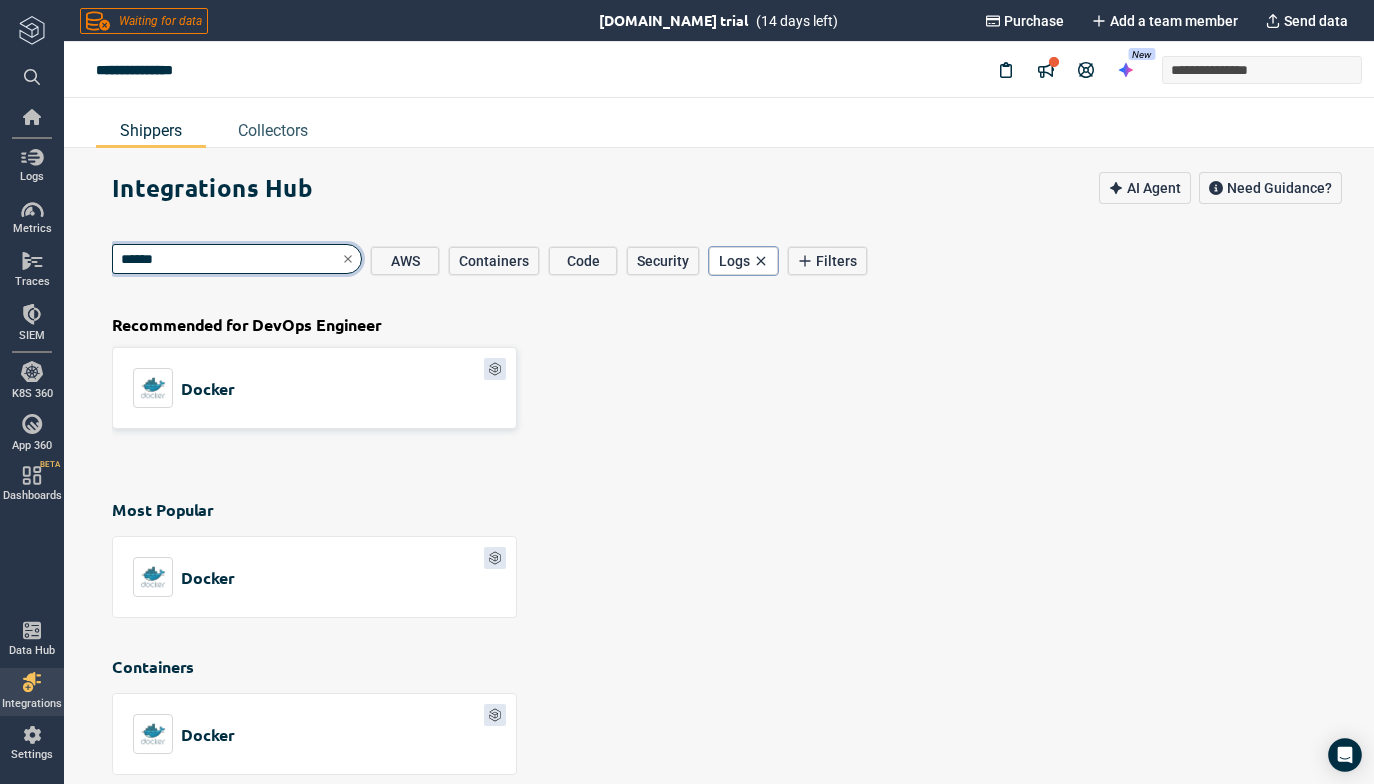 type on "******" 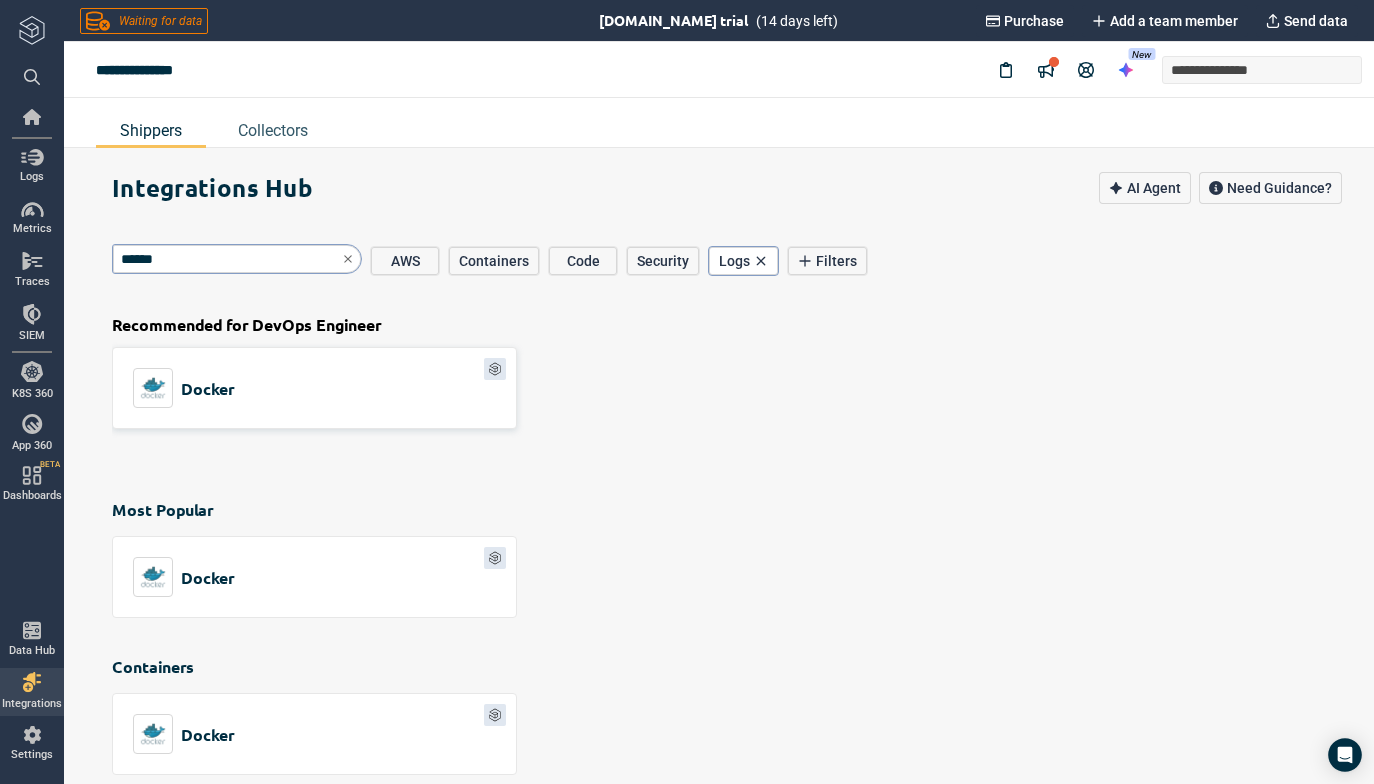 click on "Docker" at bounding box center (314, 388) 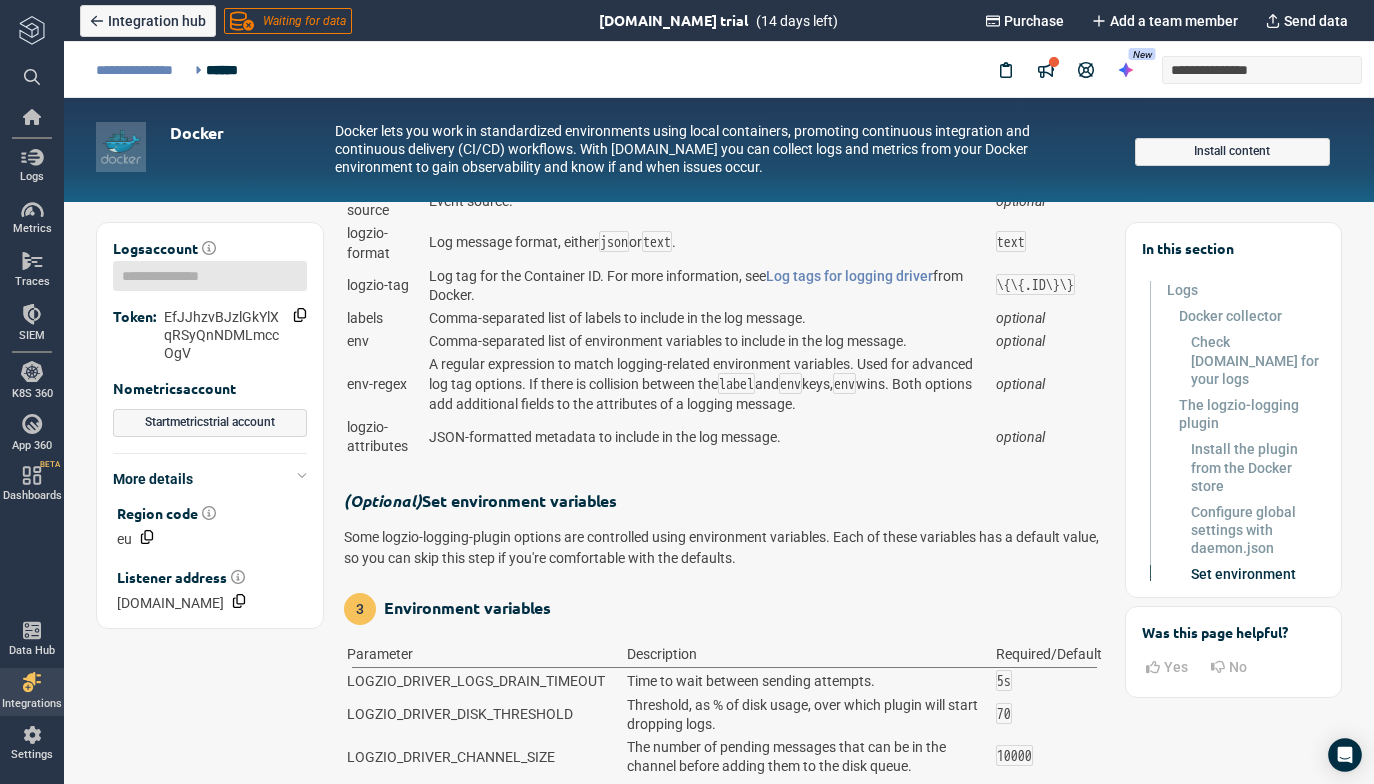 scroll, scrollTop: 3534, scrollLeft: 0, axis: vertical 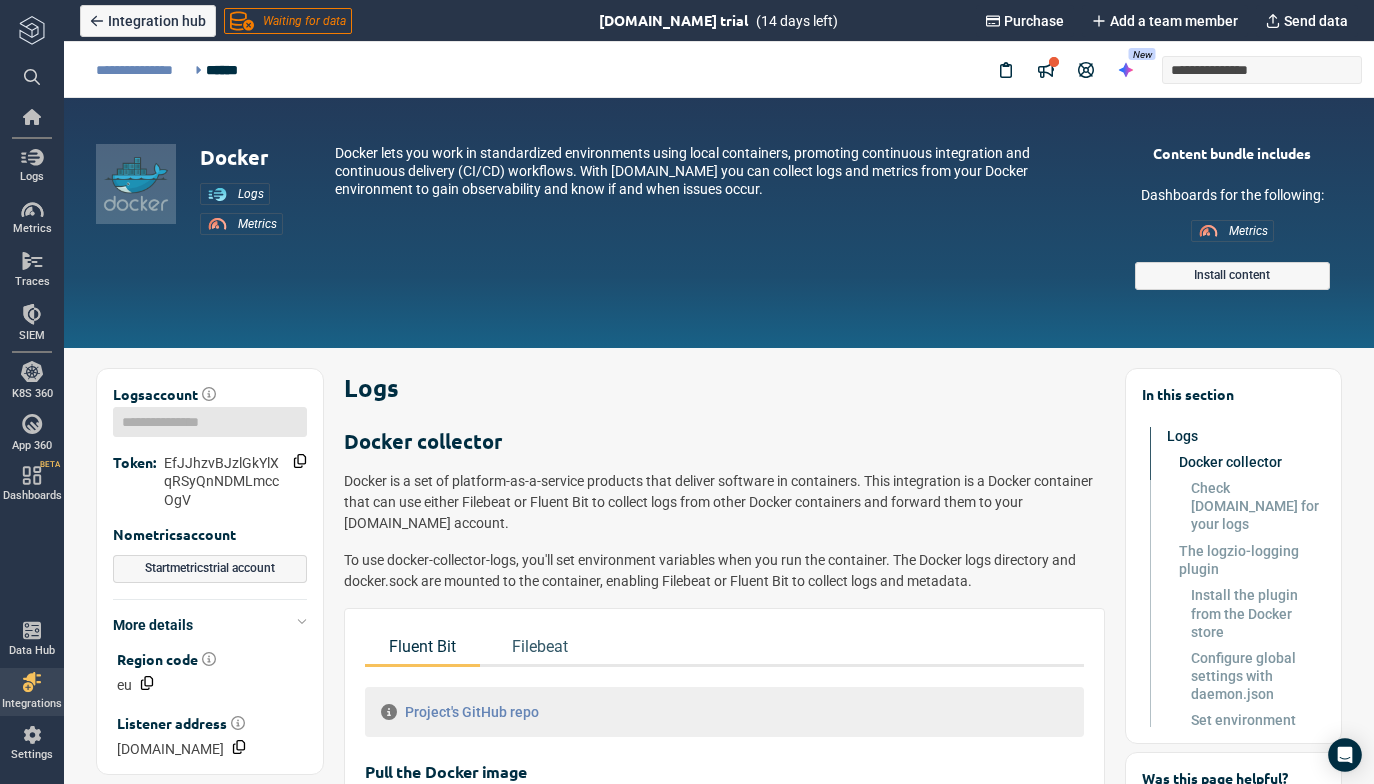 click on "Logs" at bounding box center [724, 388] 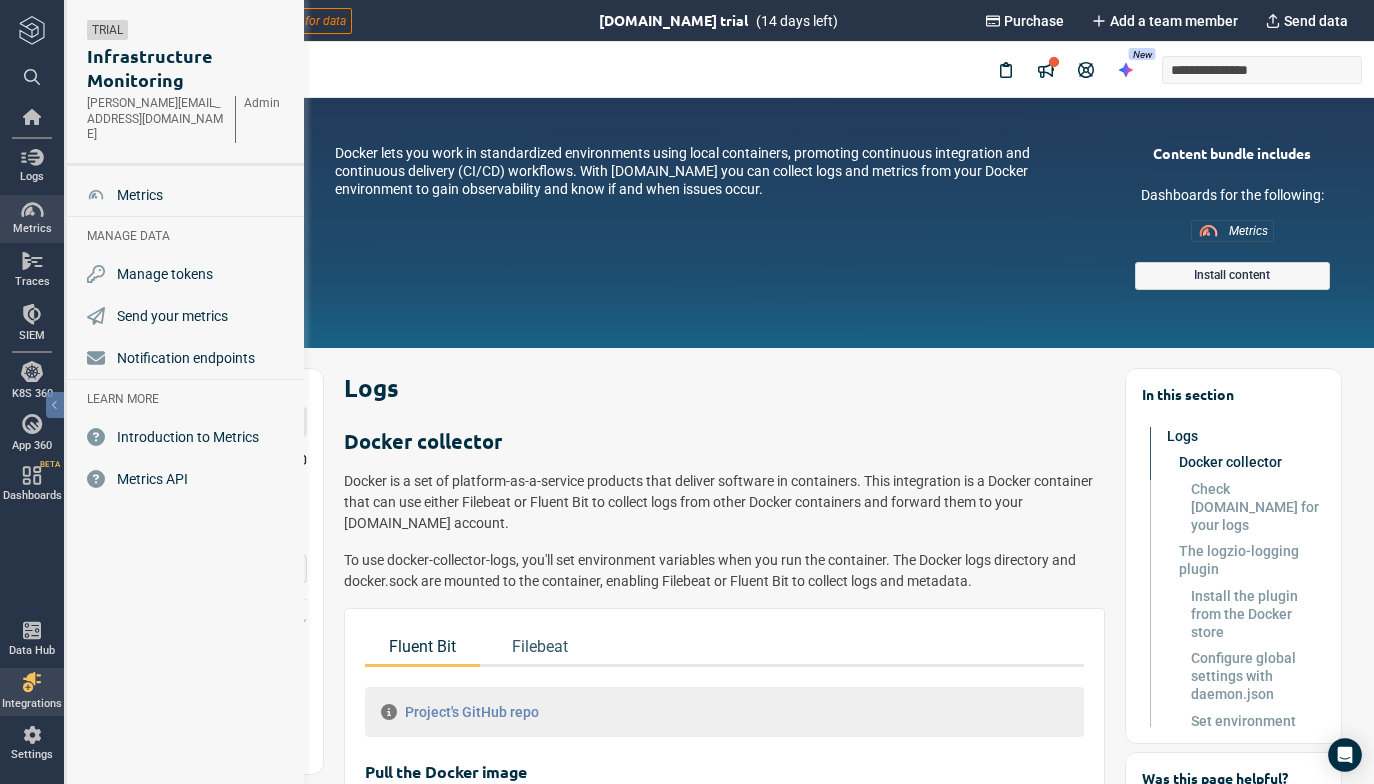 type on "*" 